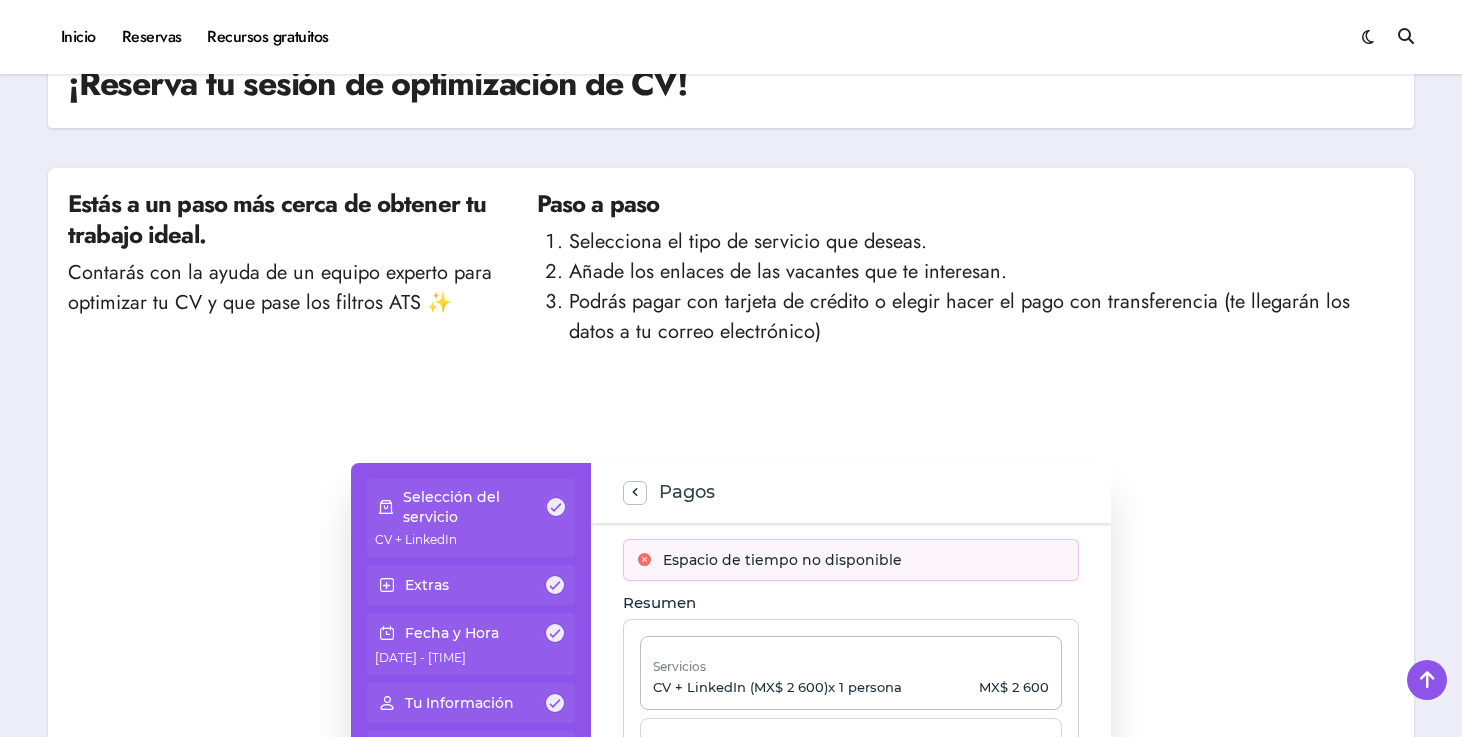 scroll, scrollTop: 320, scrollLeft: 0, axis: vertical 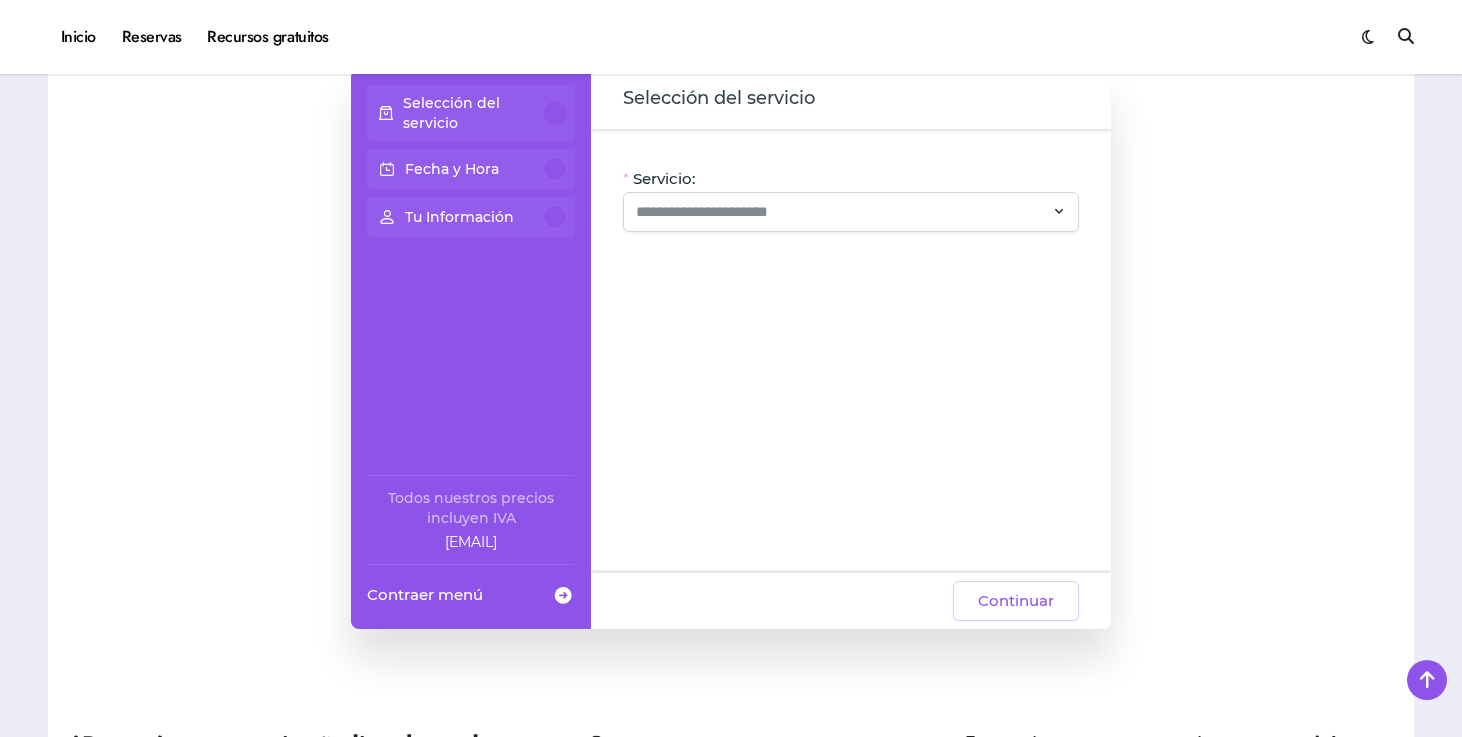 click on "Selección del servicio" at bounding box center [474, 113] 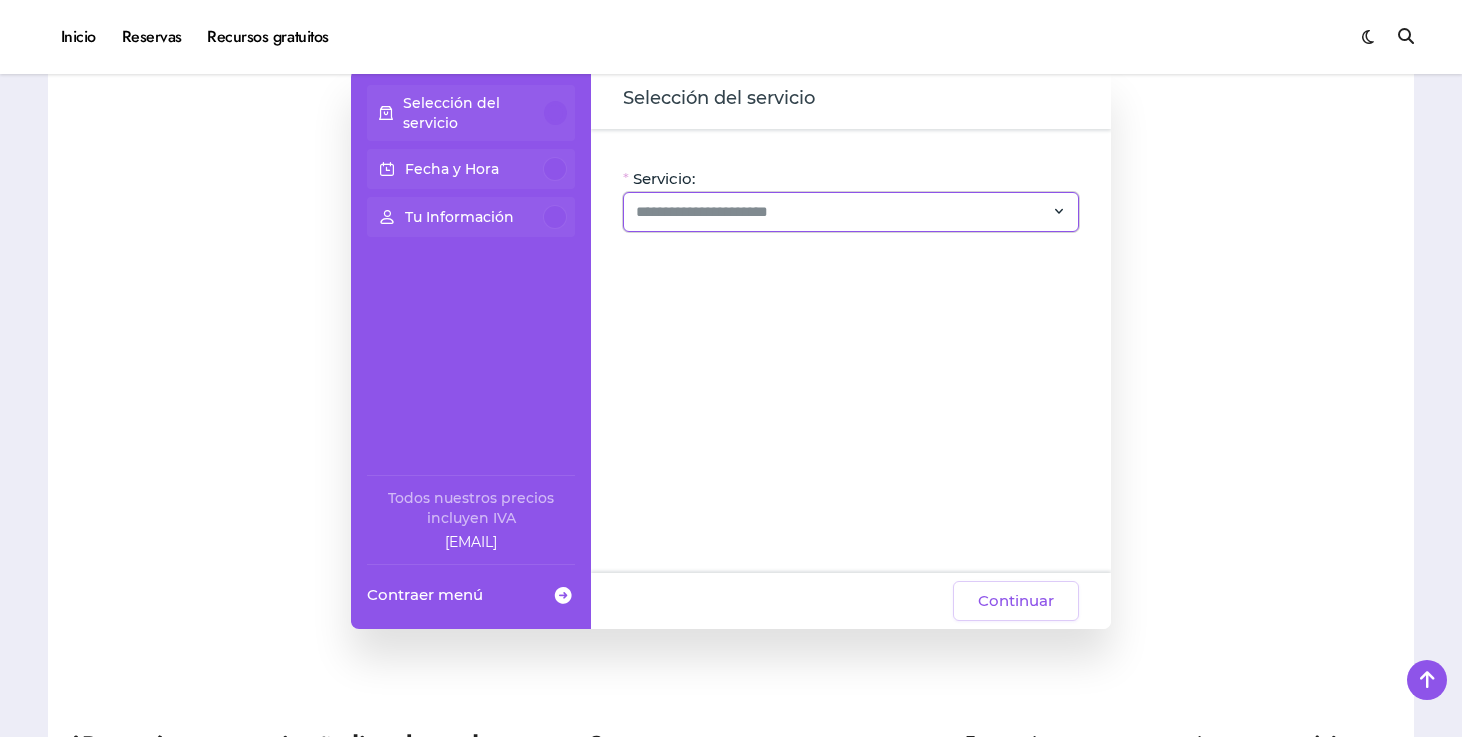 click 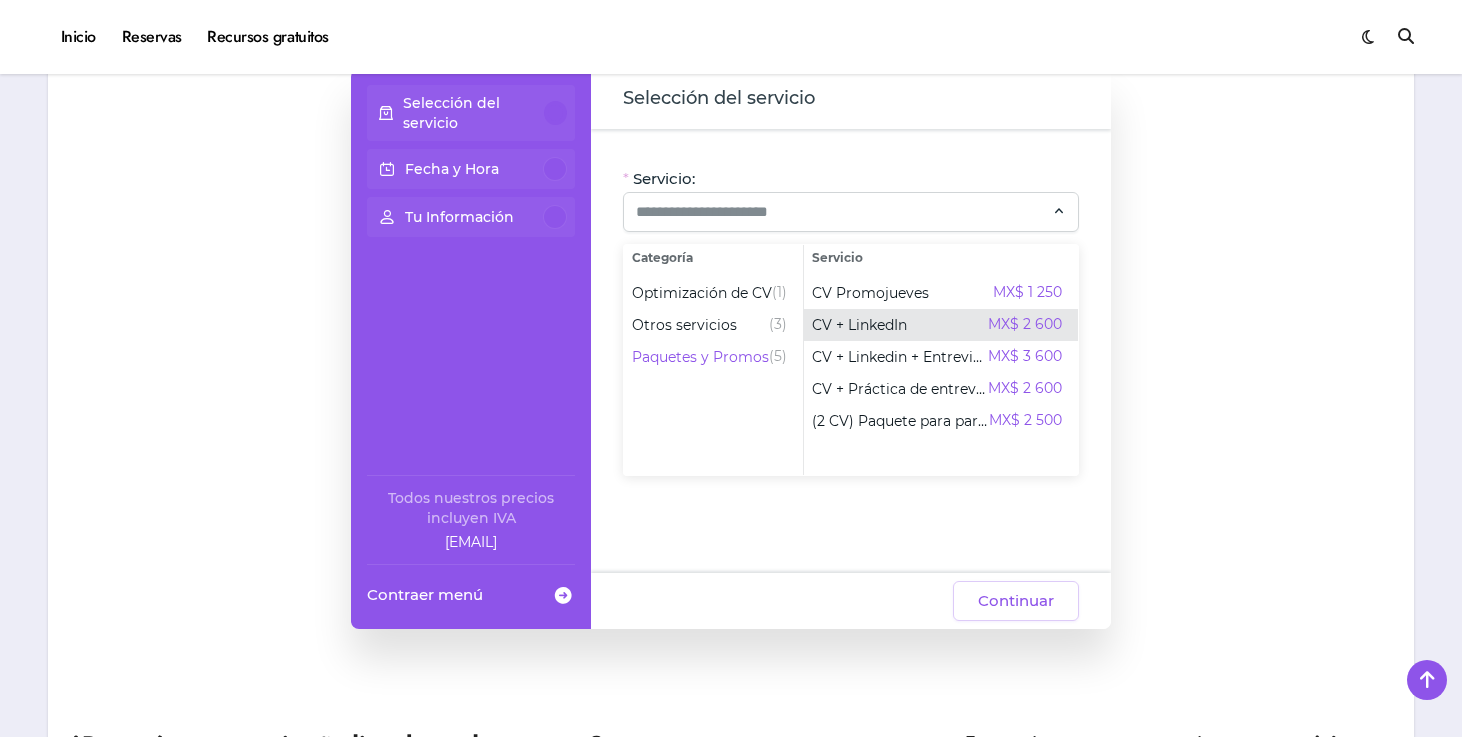 click on "CV + LinkedIn" at bounding box center (859, 325) 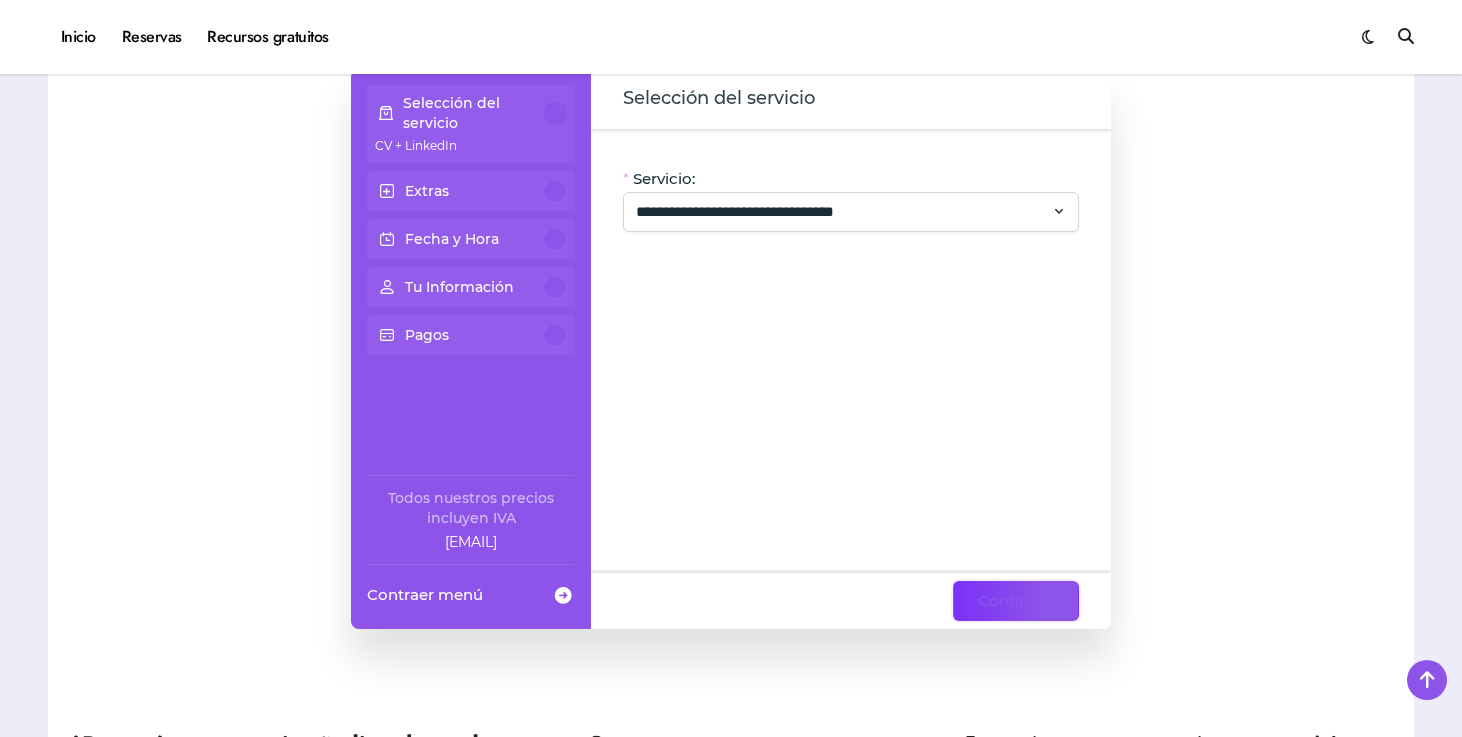 click on "Continuar" 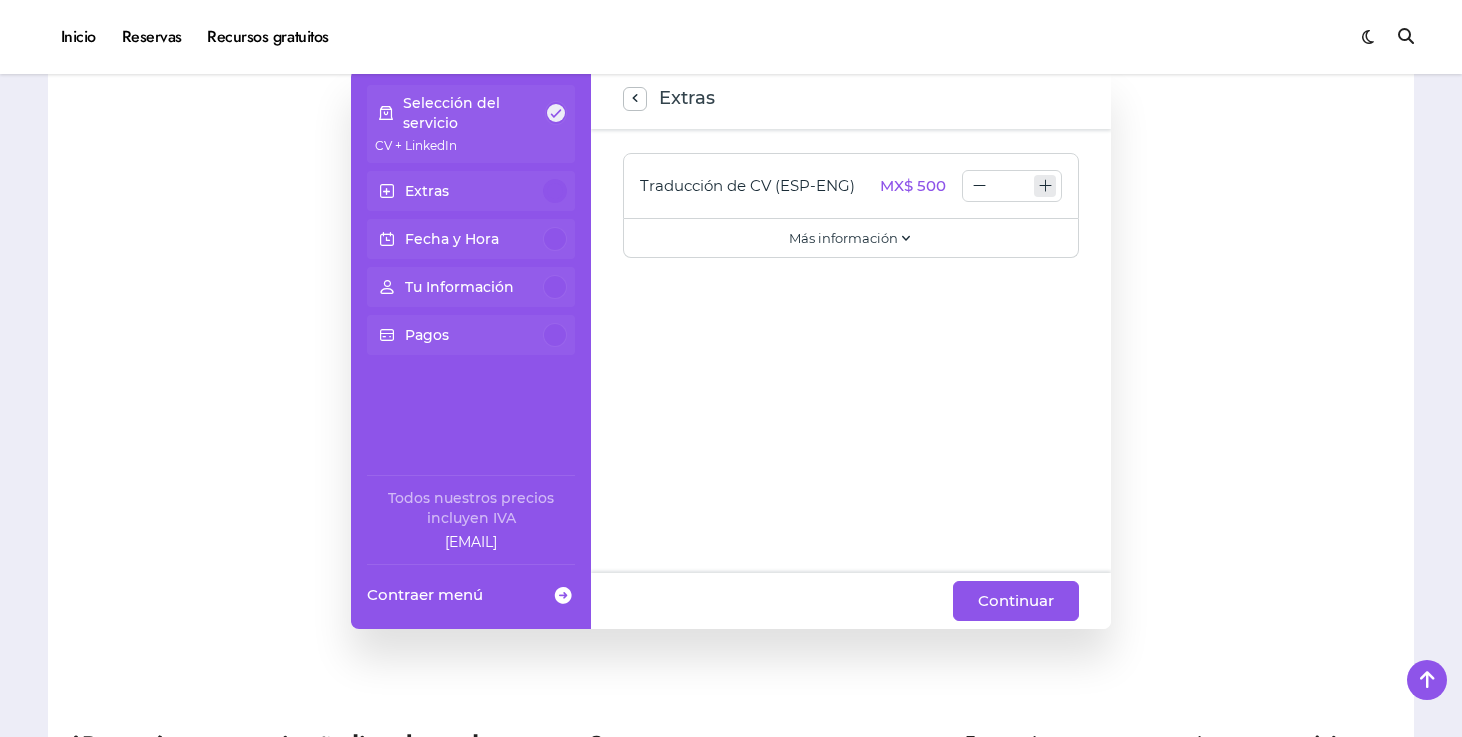 click 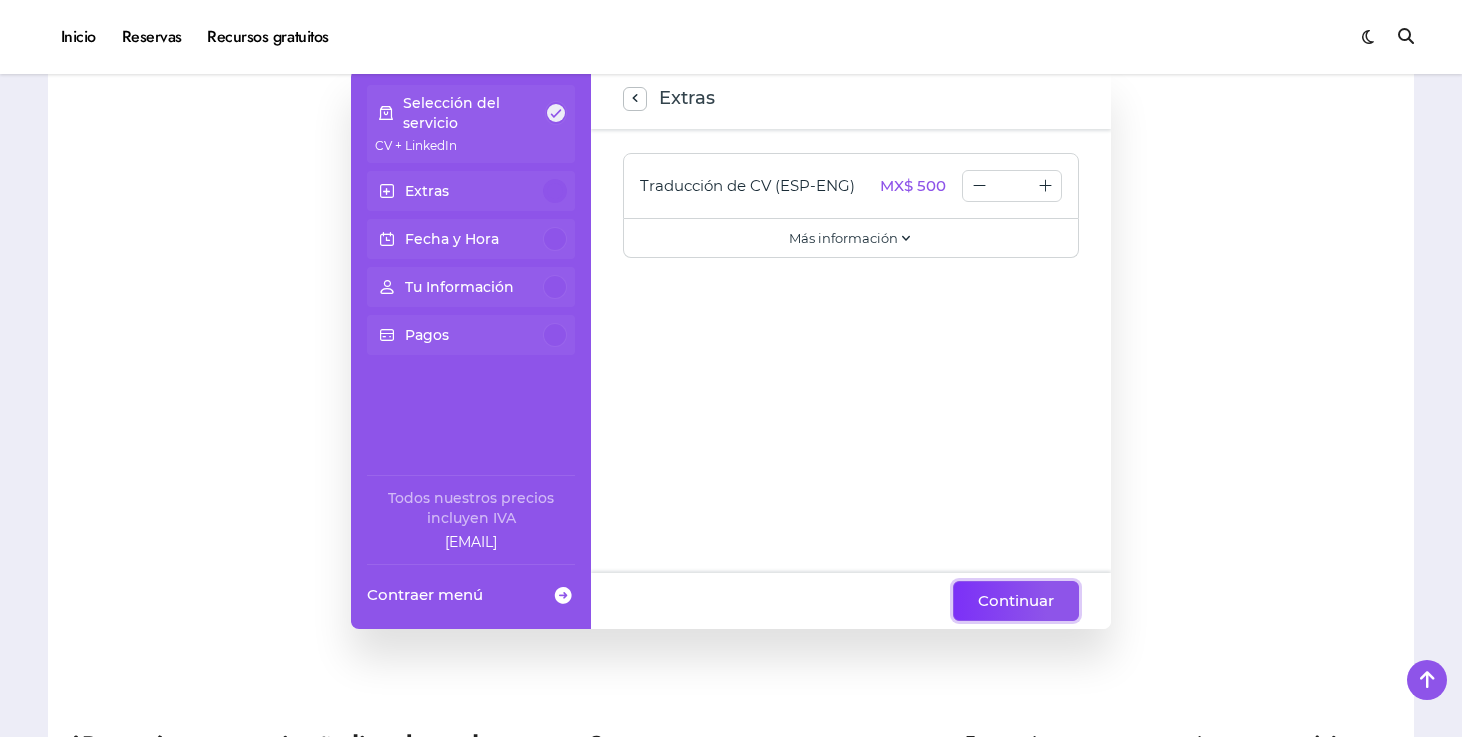click on "Continuar" at bounding box center (1016, 601) 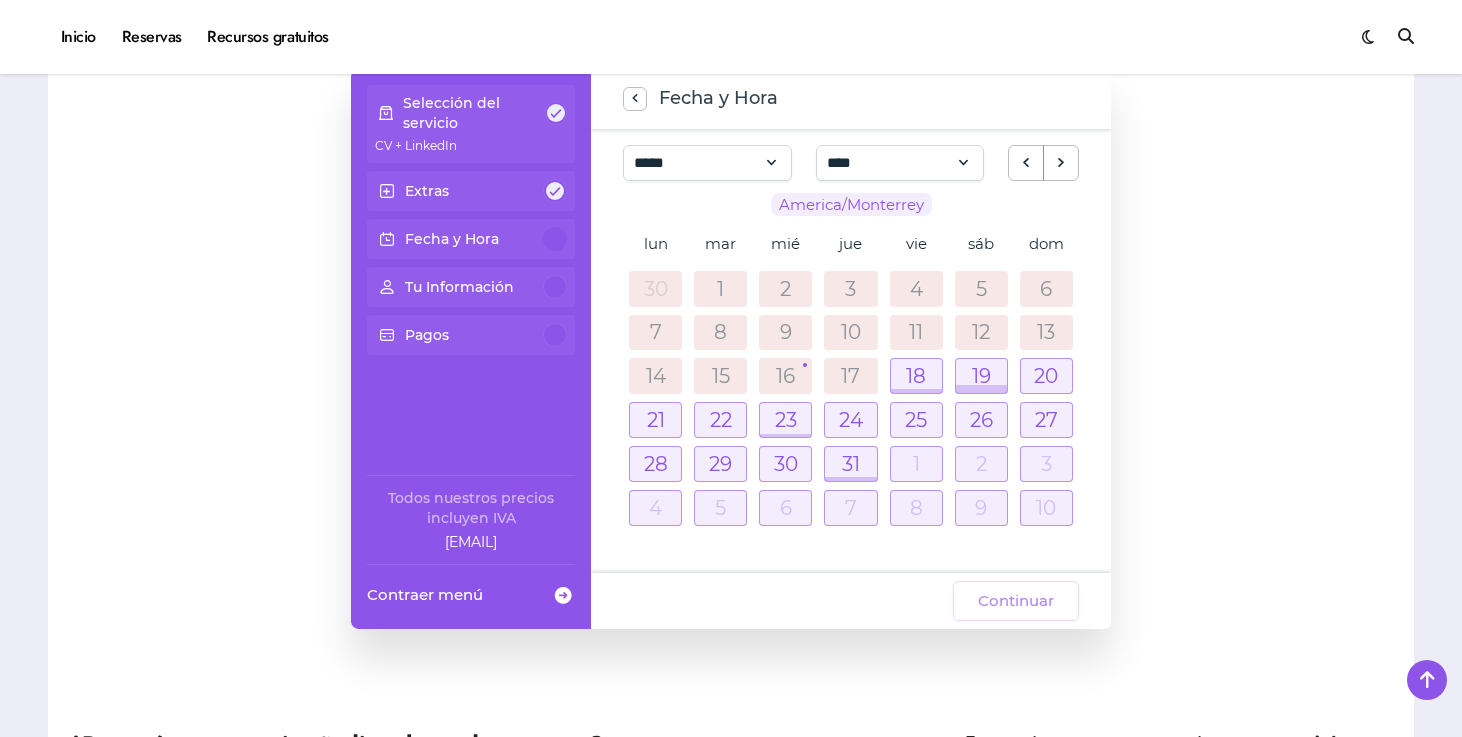 click on "17" at bounding box center [850, 376] 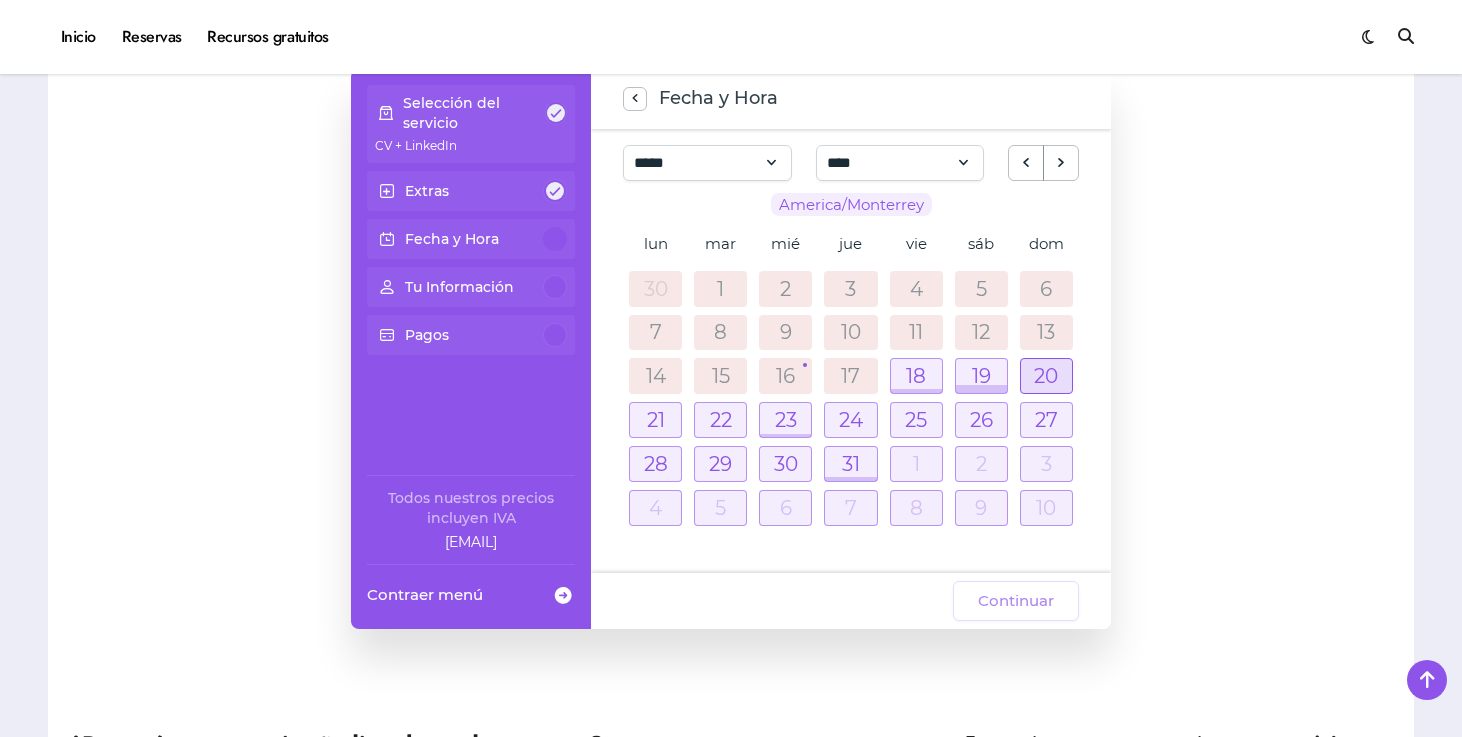 click at bounding box center (1046, 376) 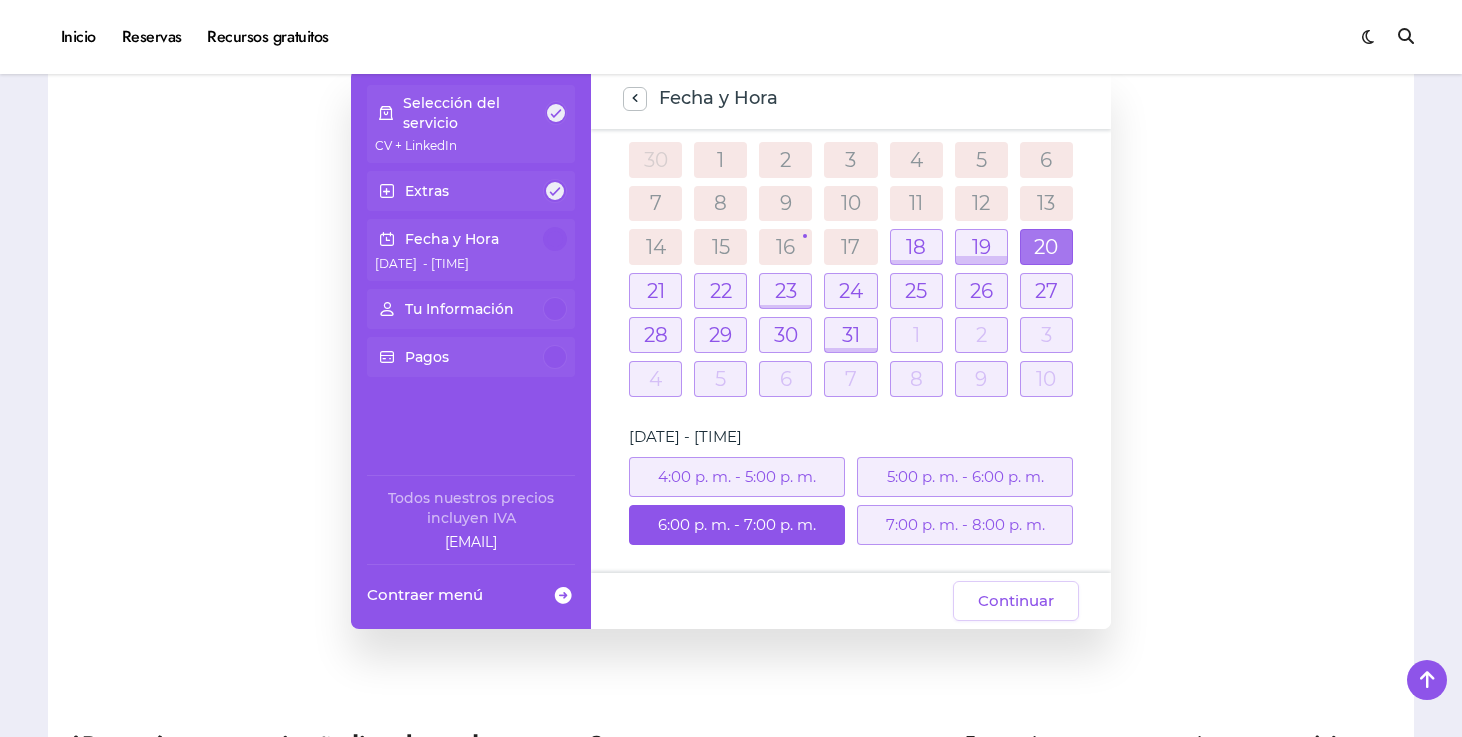 scroll, scrollTop: 125, scrollLeft: 0, axis: vertical 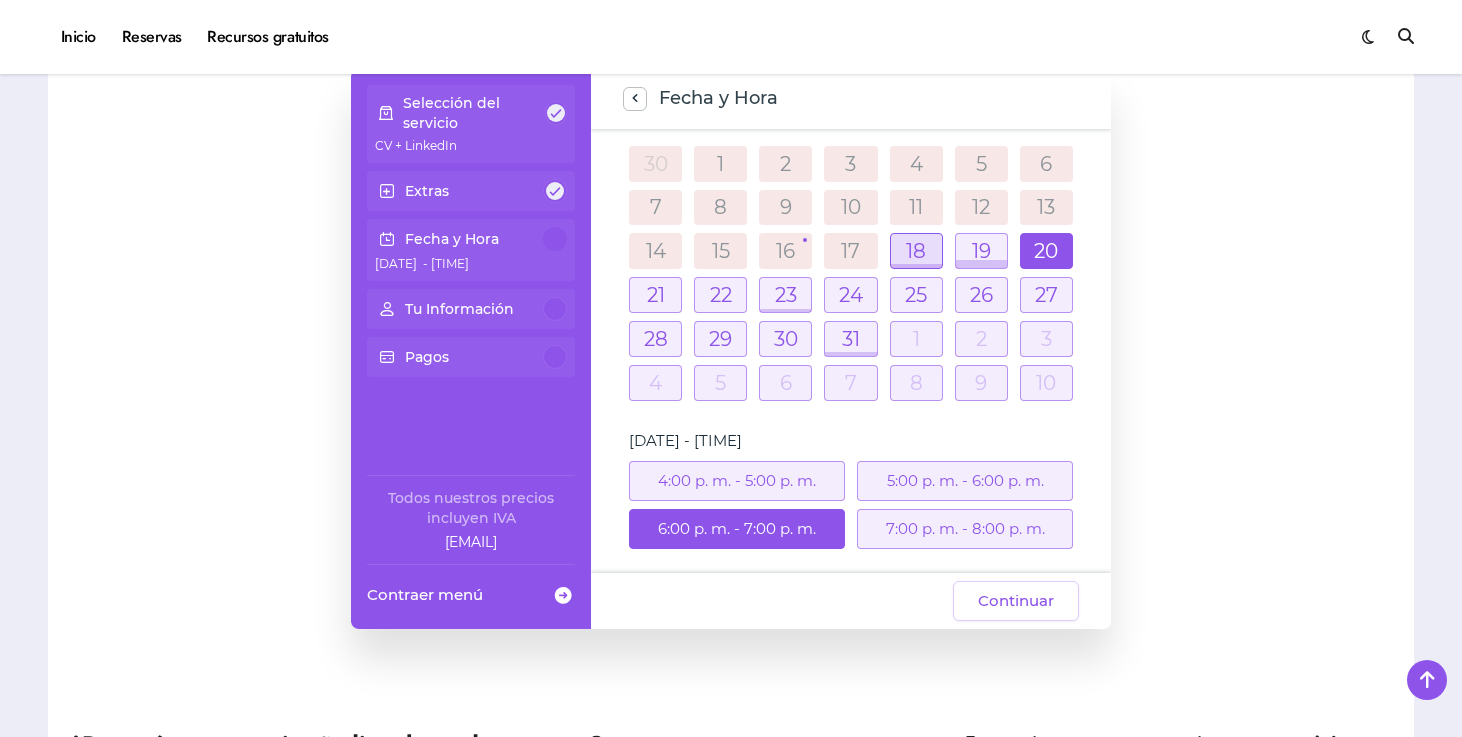 click at bounding box center (916, 251) 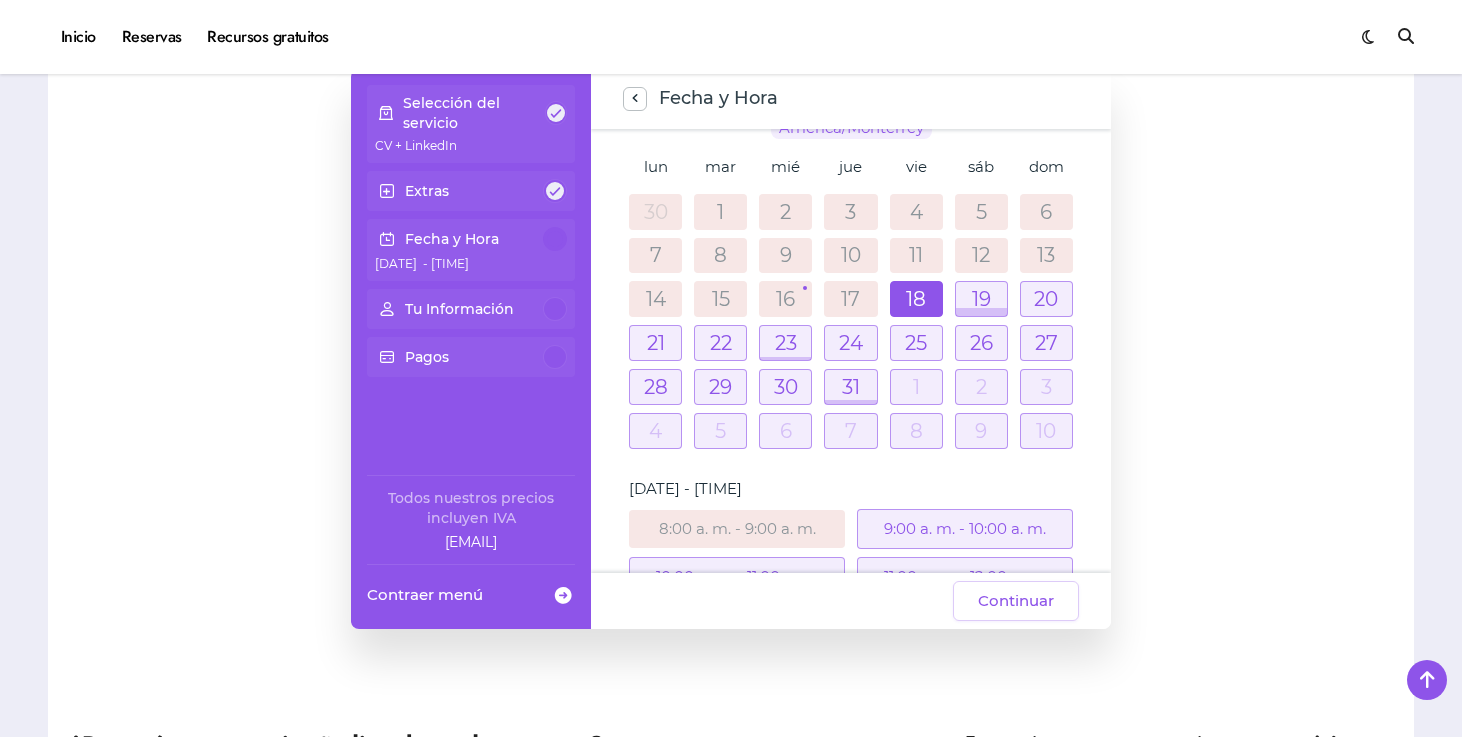 scroll, scrollTop: 73, scrollLeft: 0, axis: vertical 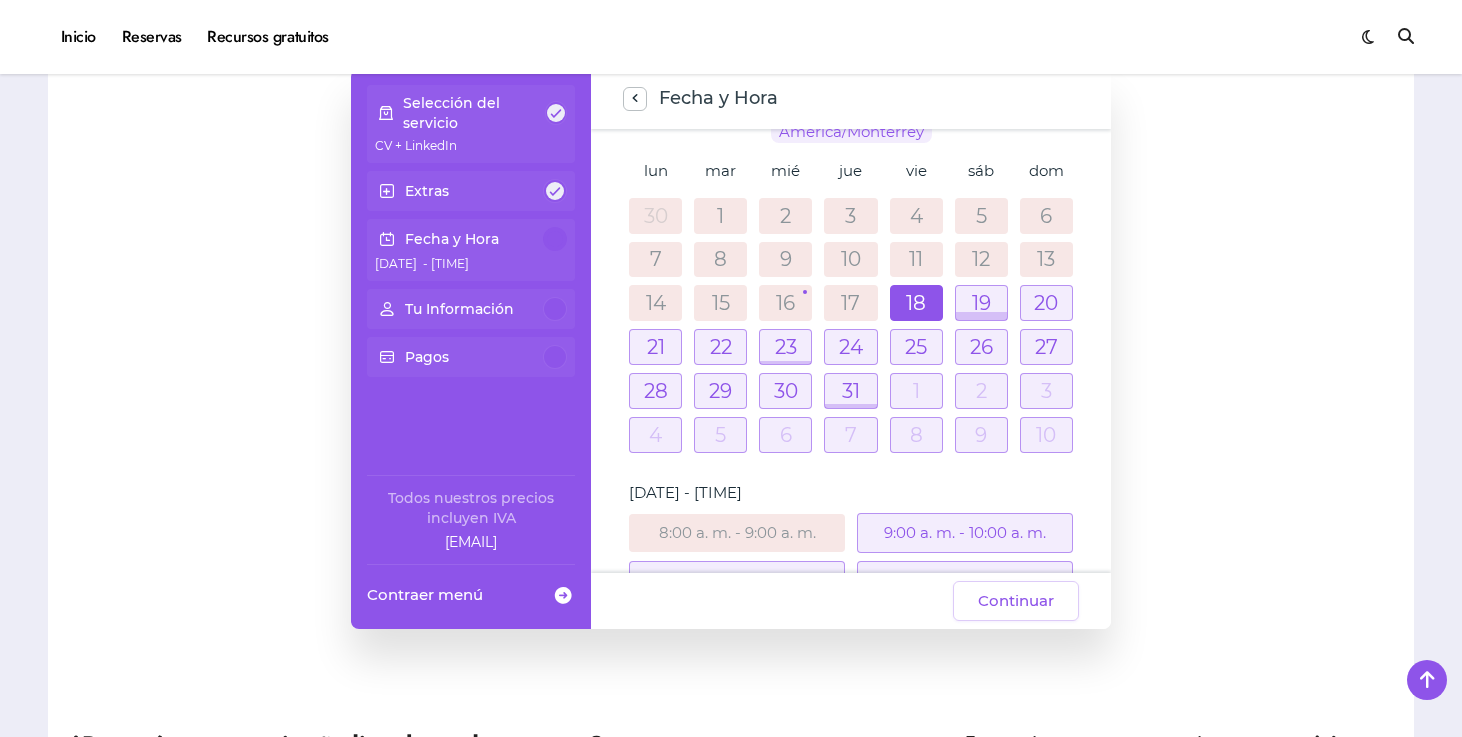 click on "17" at bounding box center [850, 303] 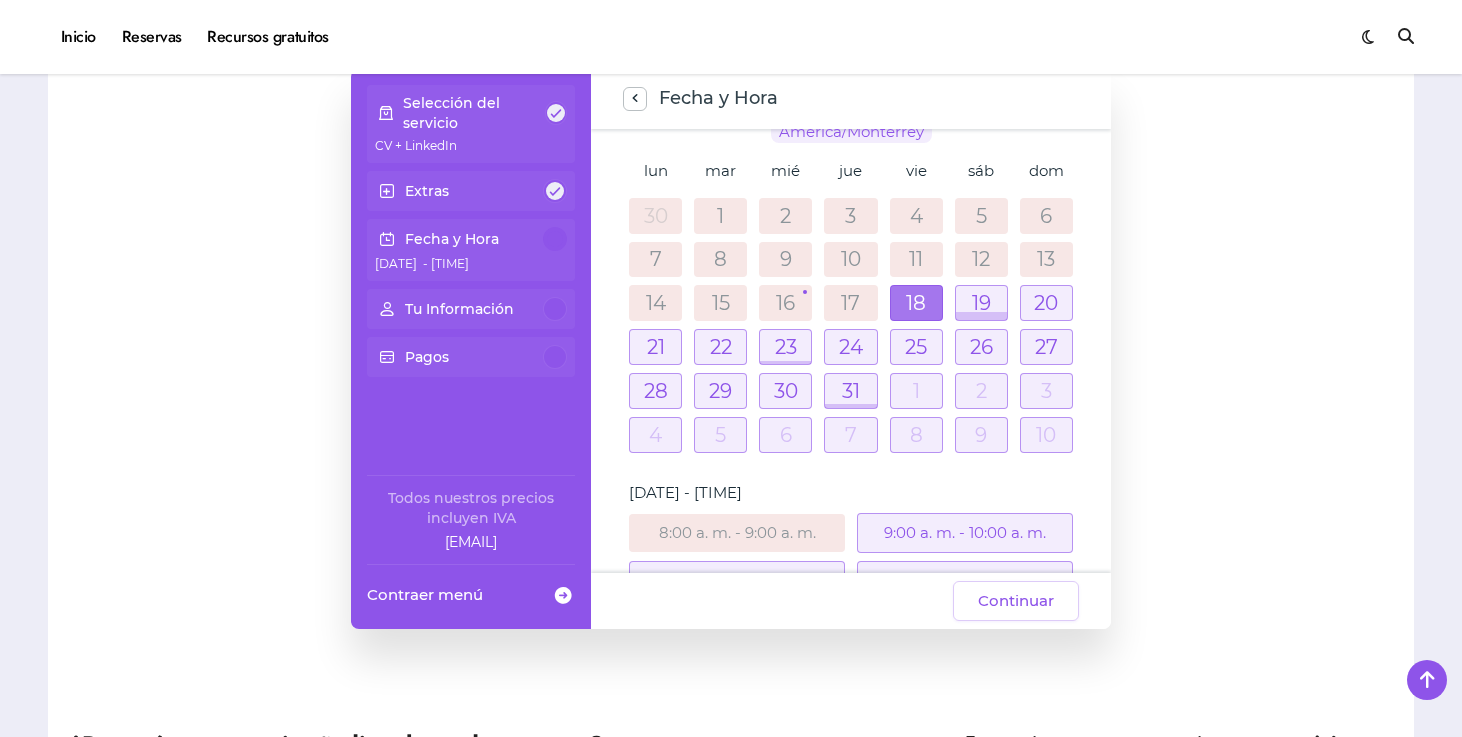 click at bounding box center [916, 303] 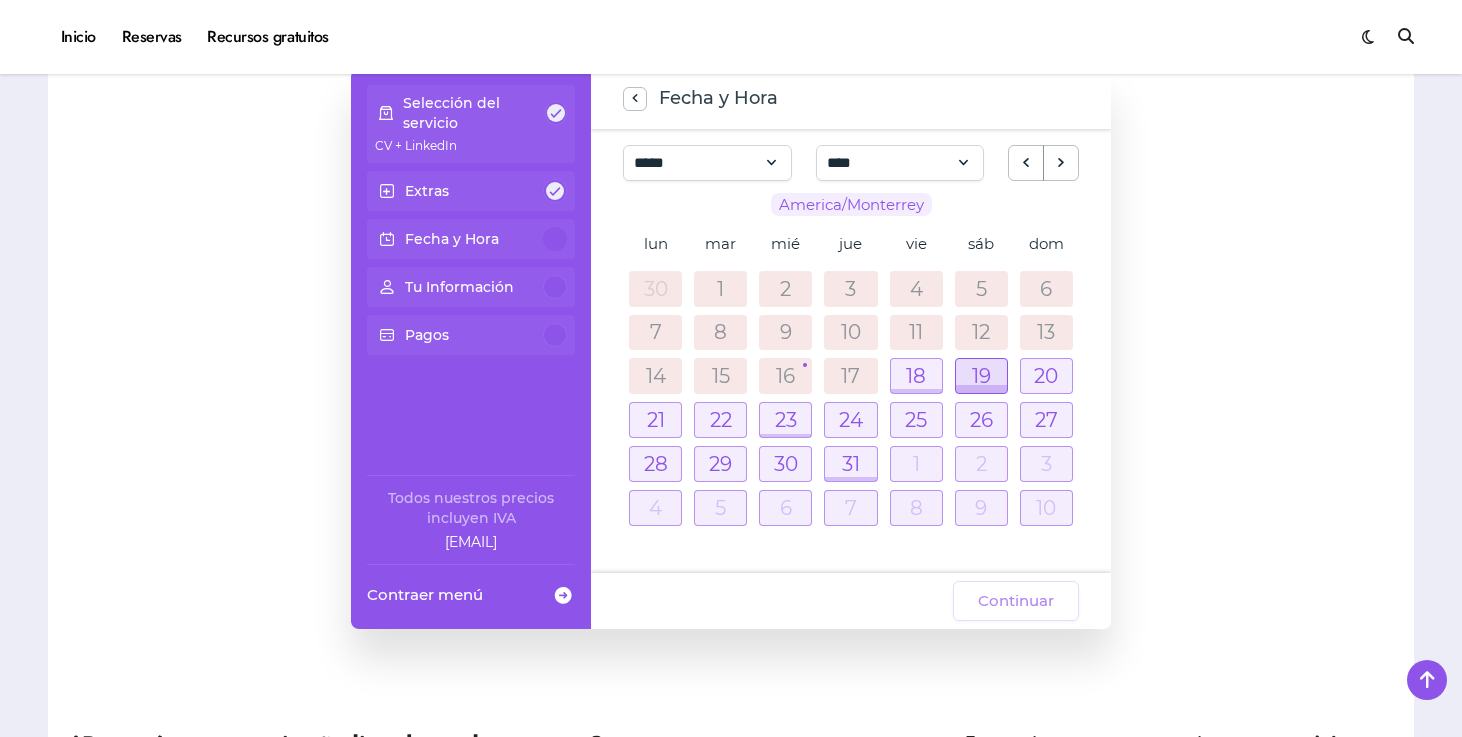 click at bounding box center [981, 376] 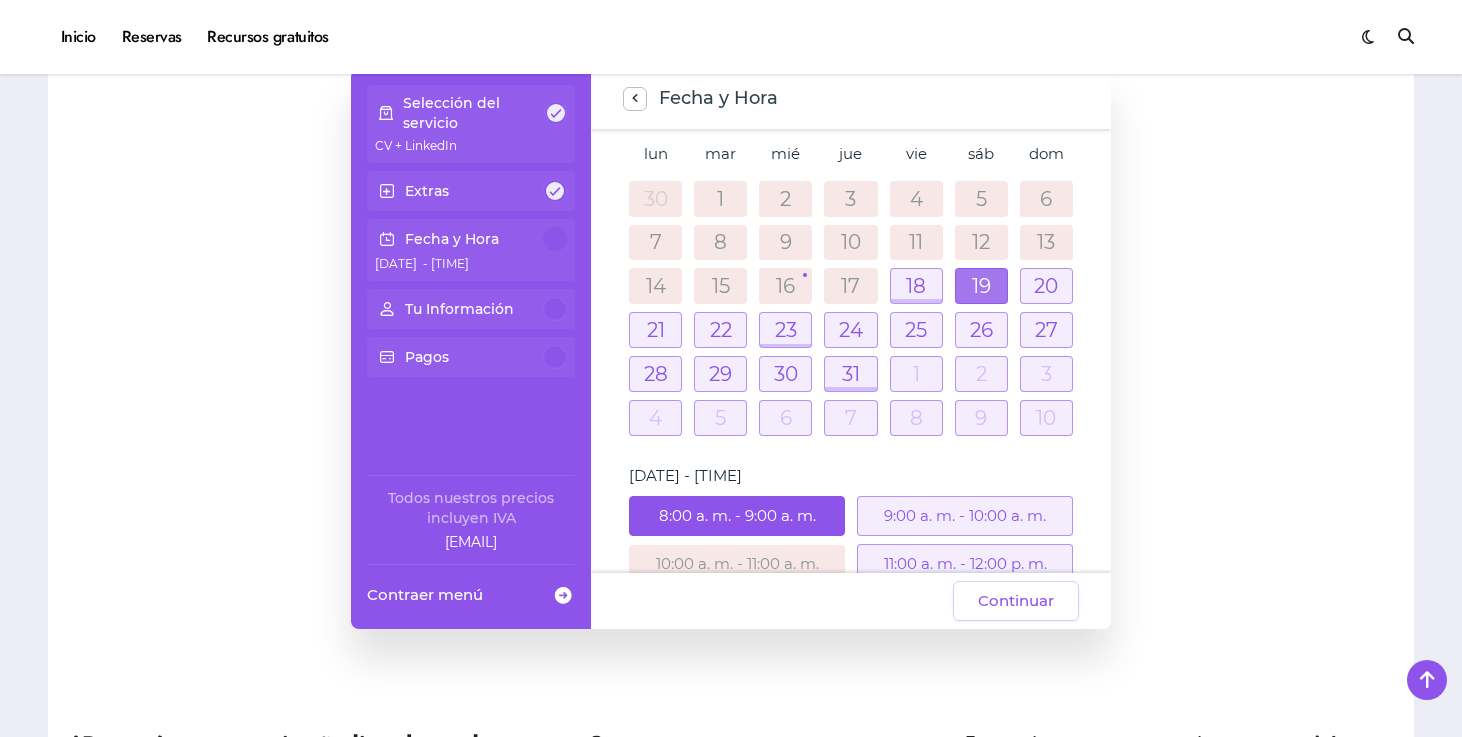 scroll, scrollTop: 125, scrollLeft: 0, axis: vertical 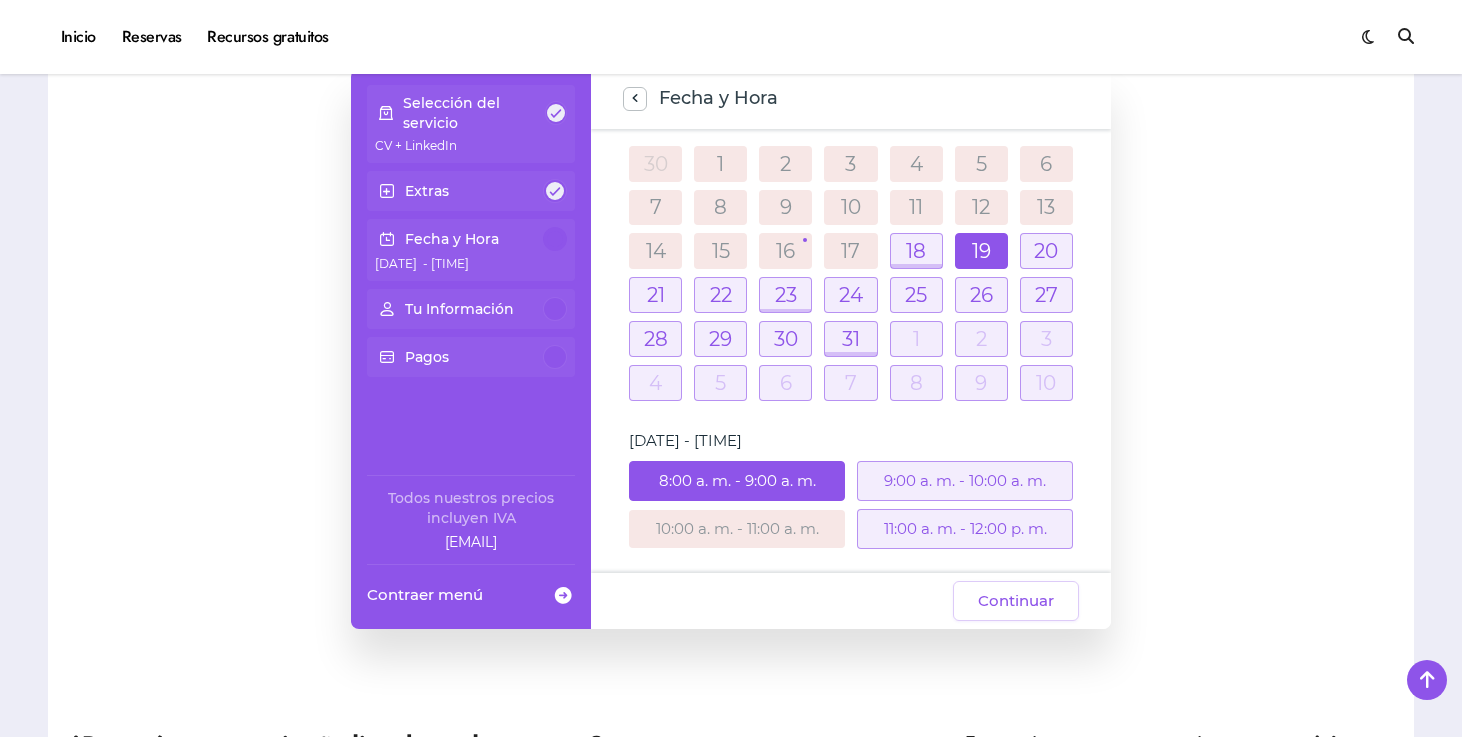 click on "9:00 a. m.  - 10:00 a. m." at bounding box center [965, 481] 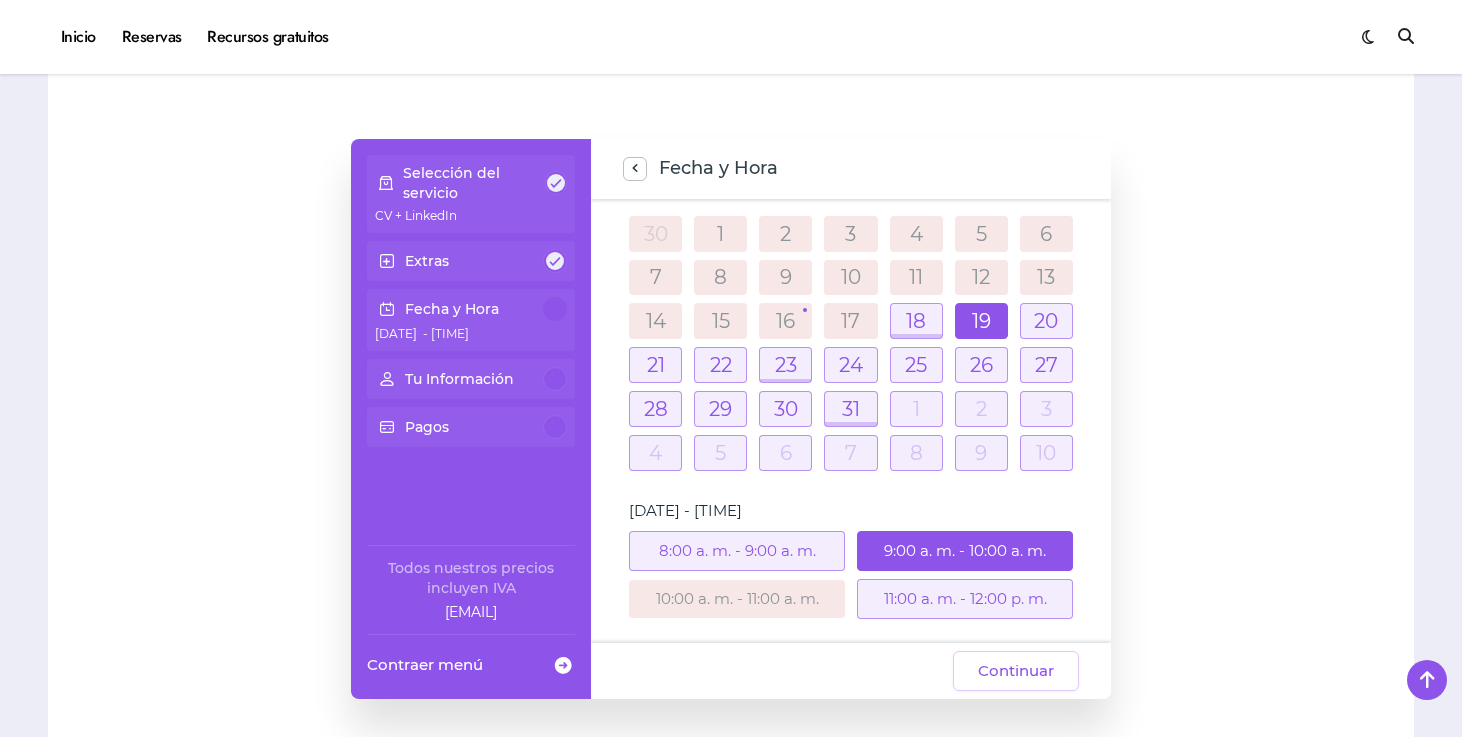 scroll, scrollTop: 323, scrollLeft: 0, axis: vertical 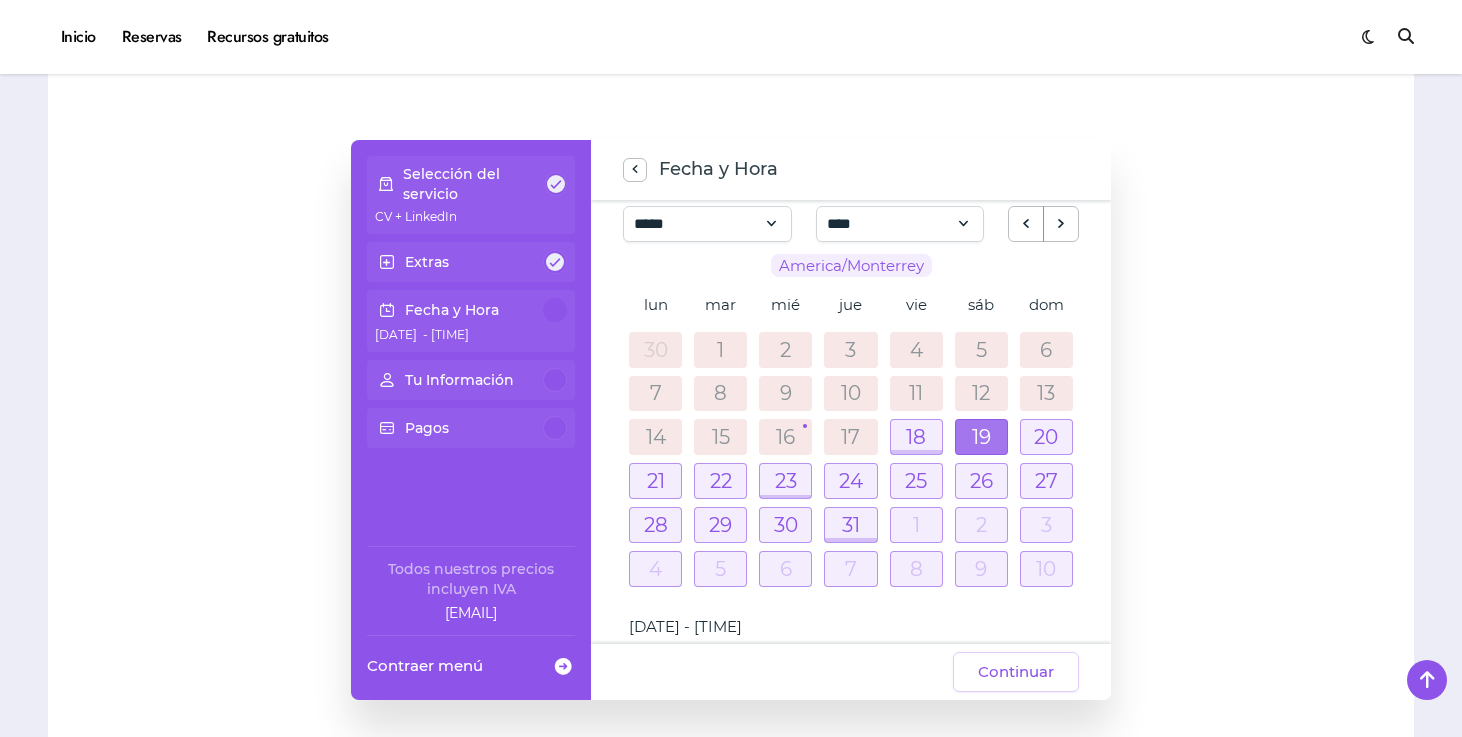 click at bounding box center [981, 437] 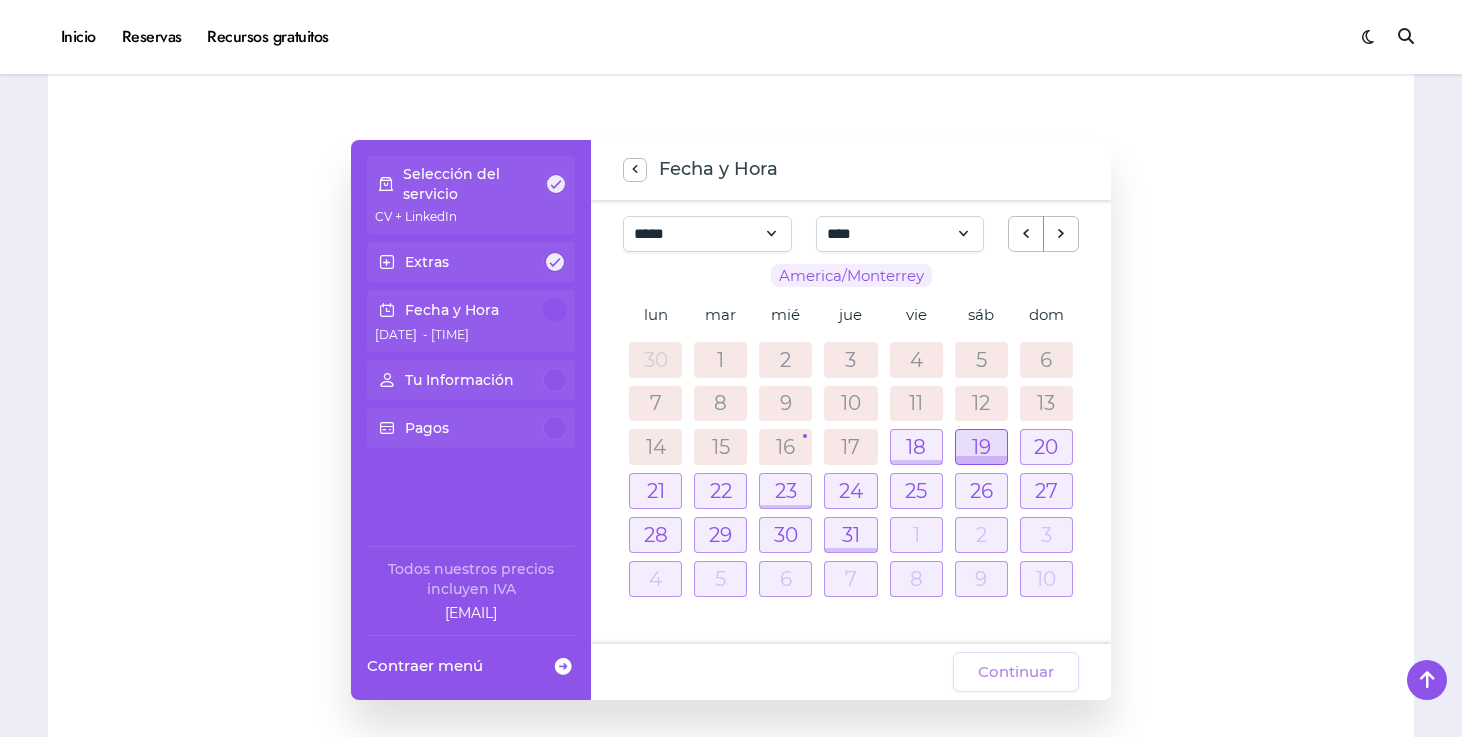 scroll, scrollTop: 0, scrollLeft: 0, axis: both 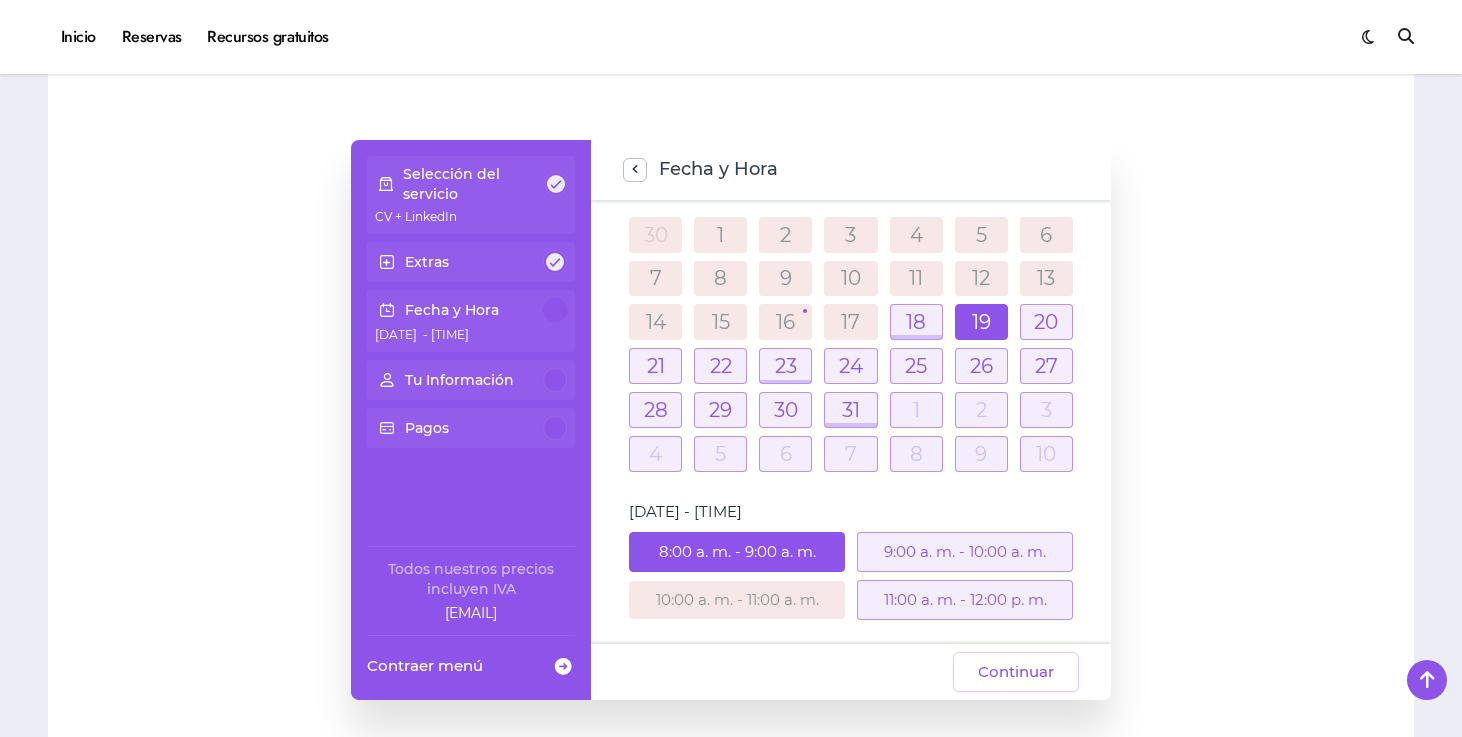 click on "9:00 a. m.  - 10:00 a. m." at bounding box center [965, 552] 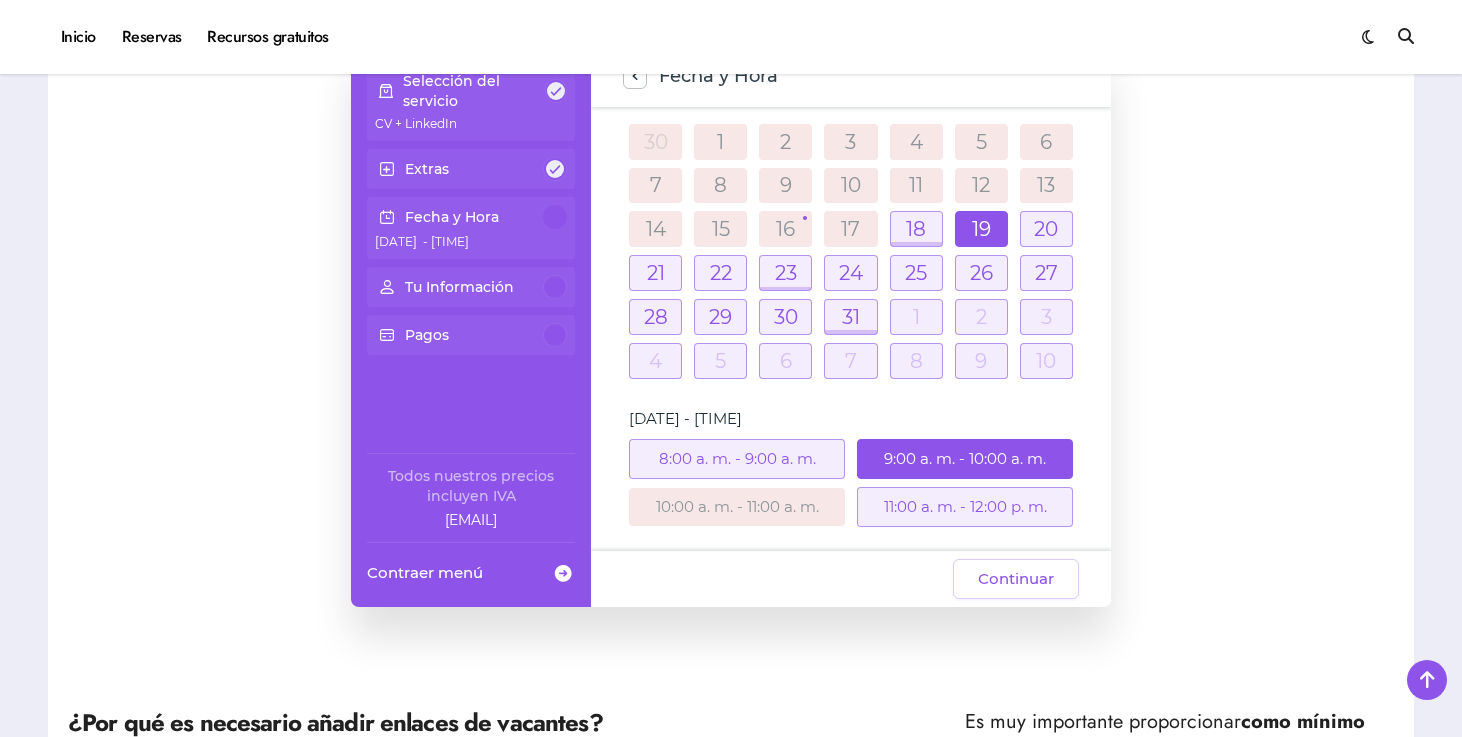 scroll, scrollTop: 431, scrollLeft: 0, axis: vertical 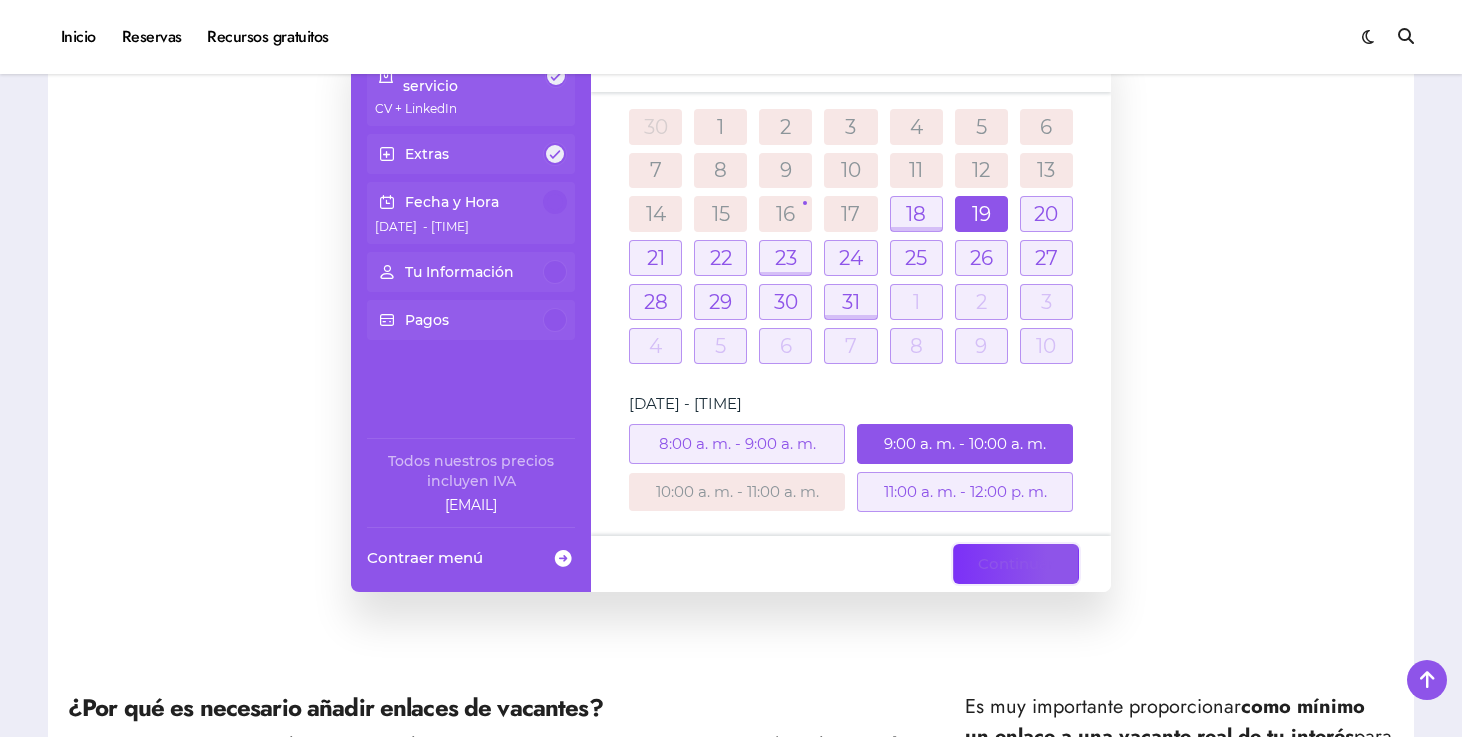 click on "Continuar" at bounding box center (1016, 564) 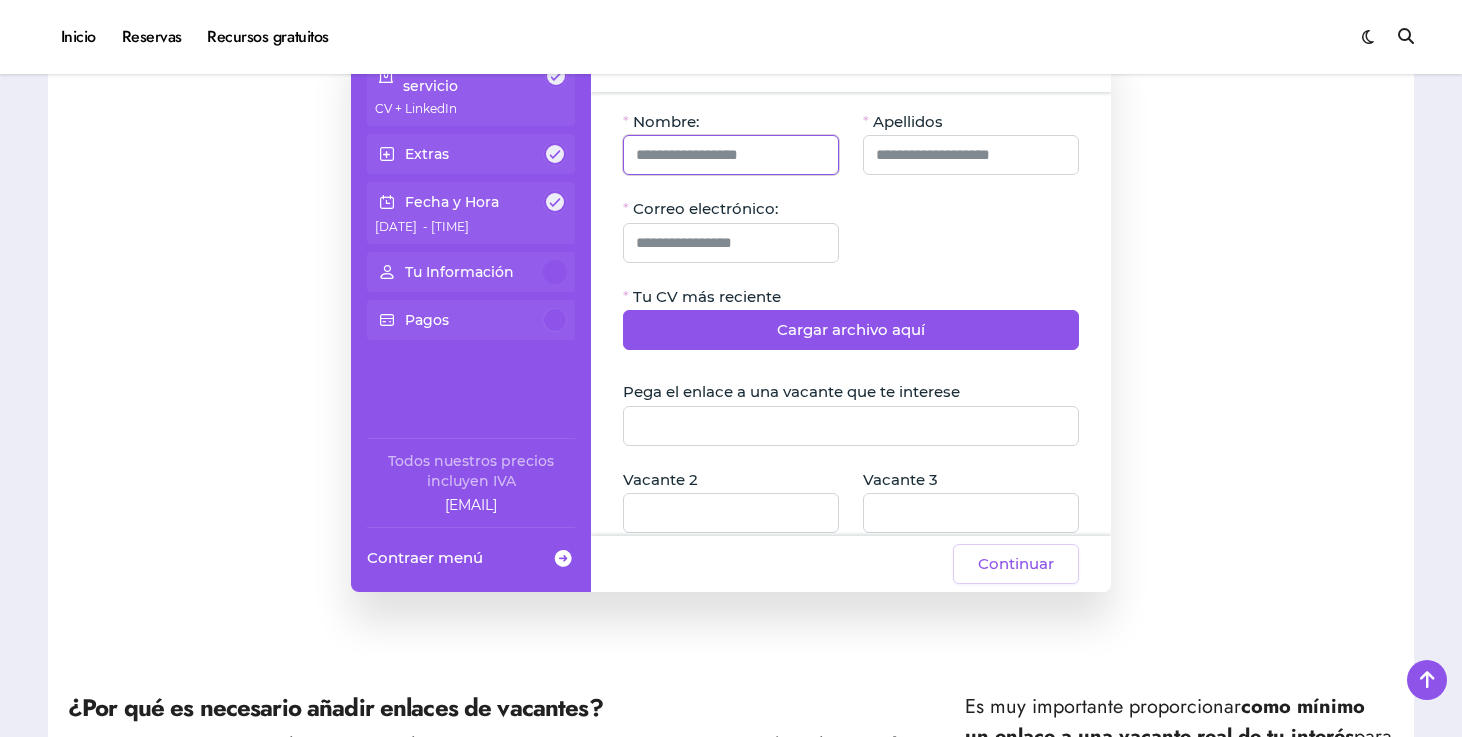 click 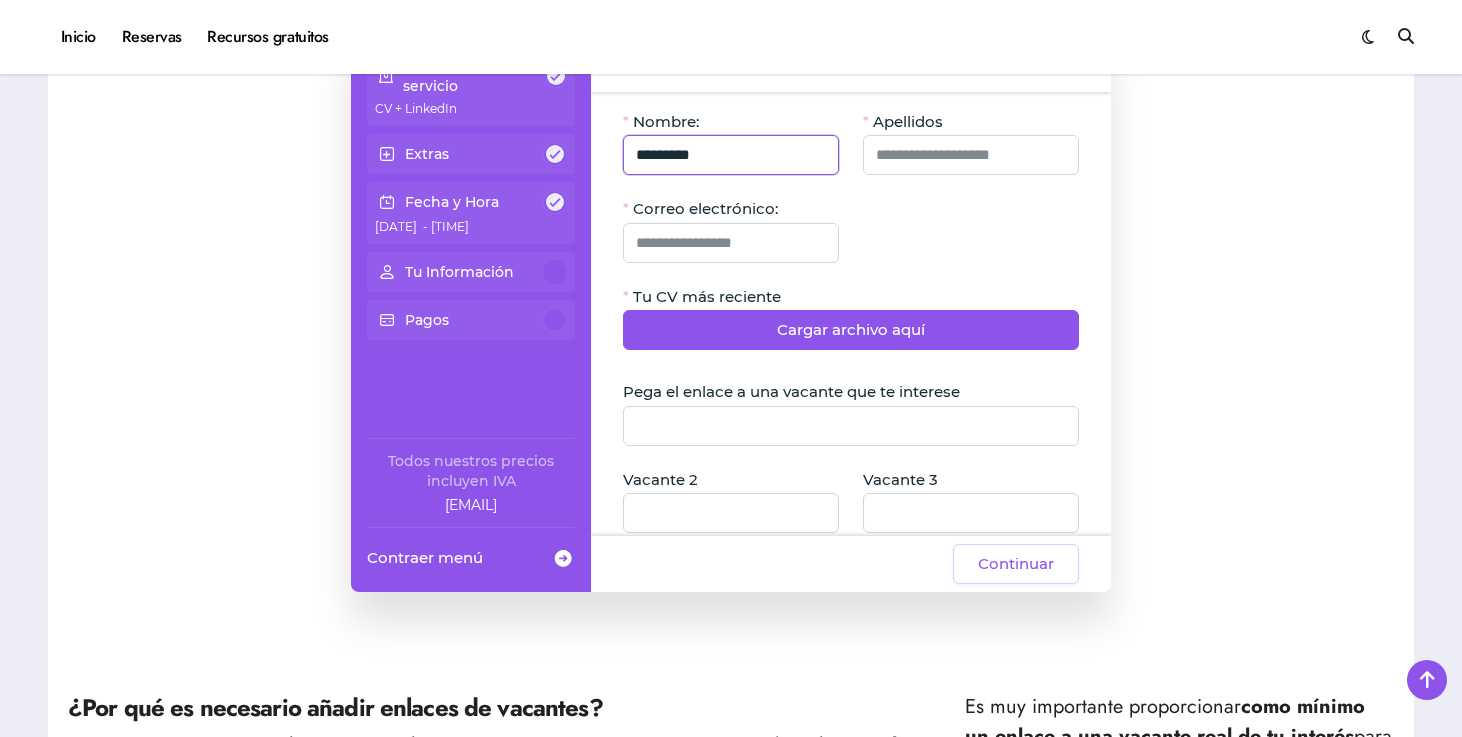 type on "*********" 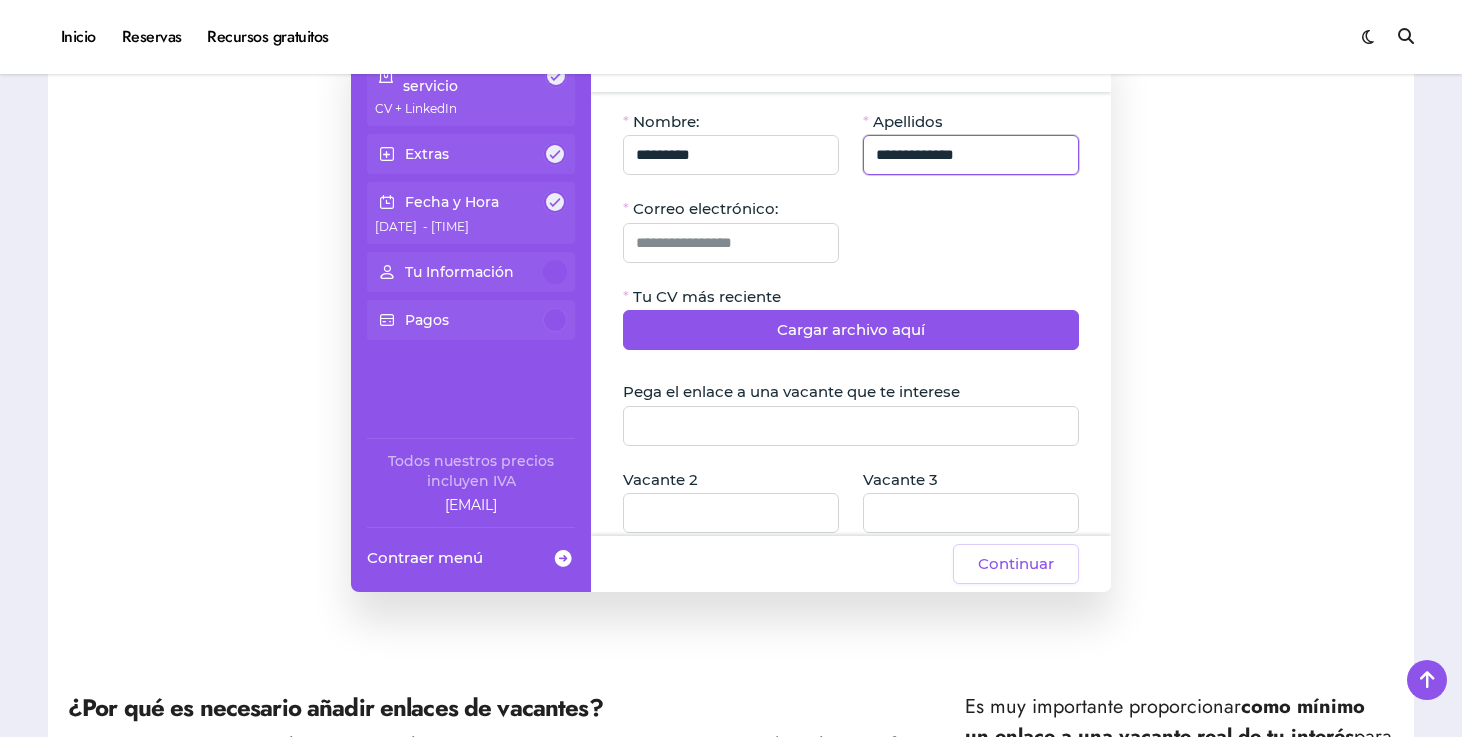 type on "**********" 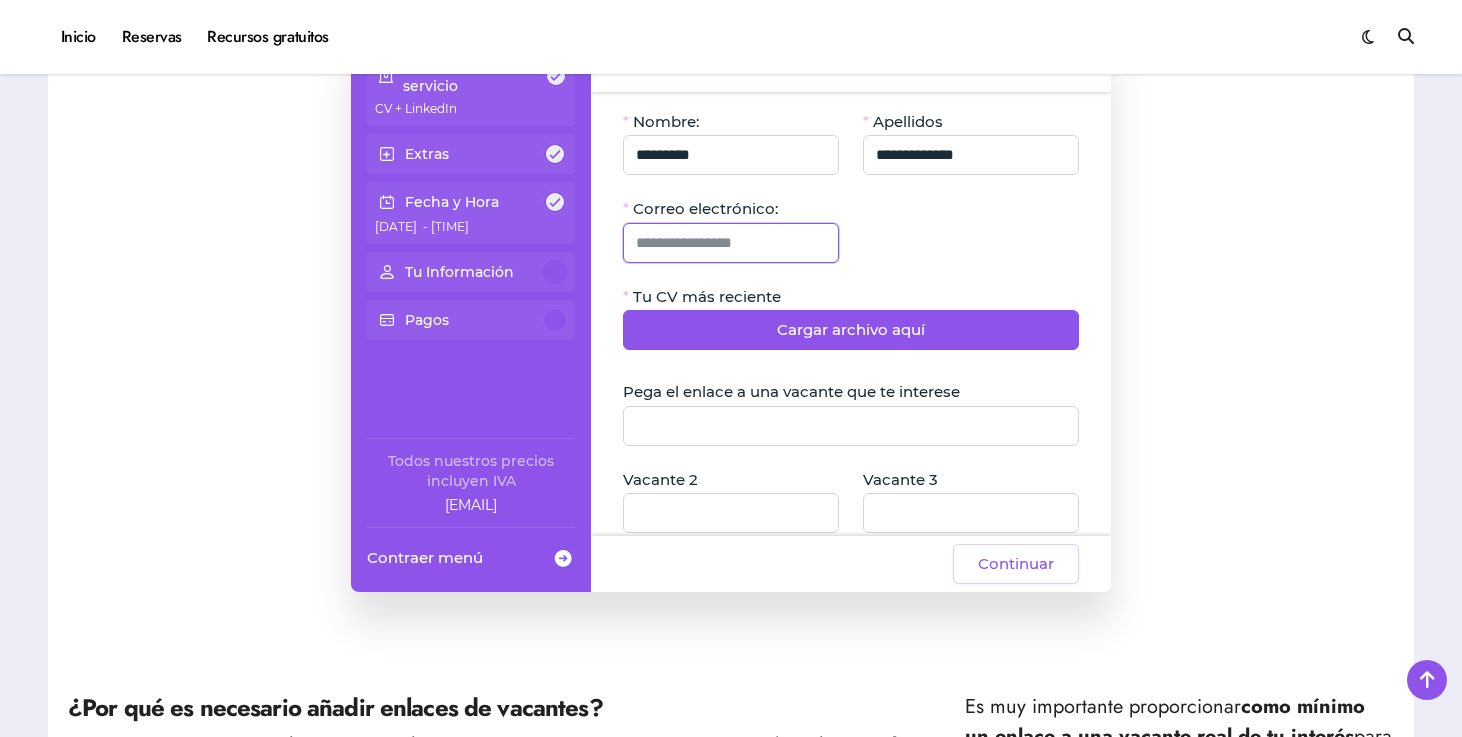 click 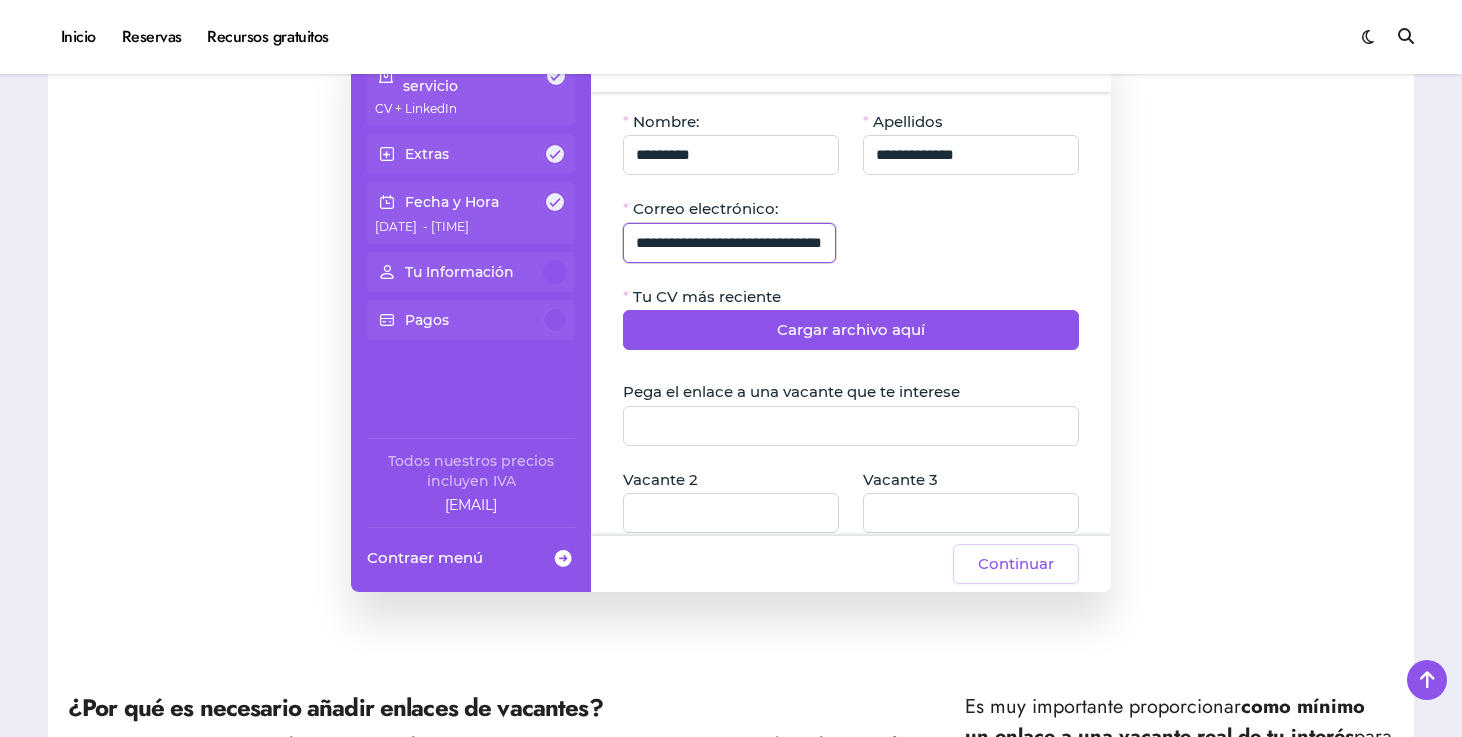 scroll, scrollTop: 0, scrollLeft: 71, axis: horizontal 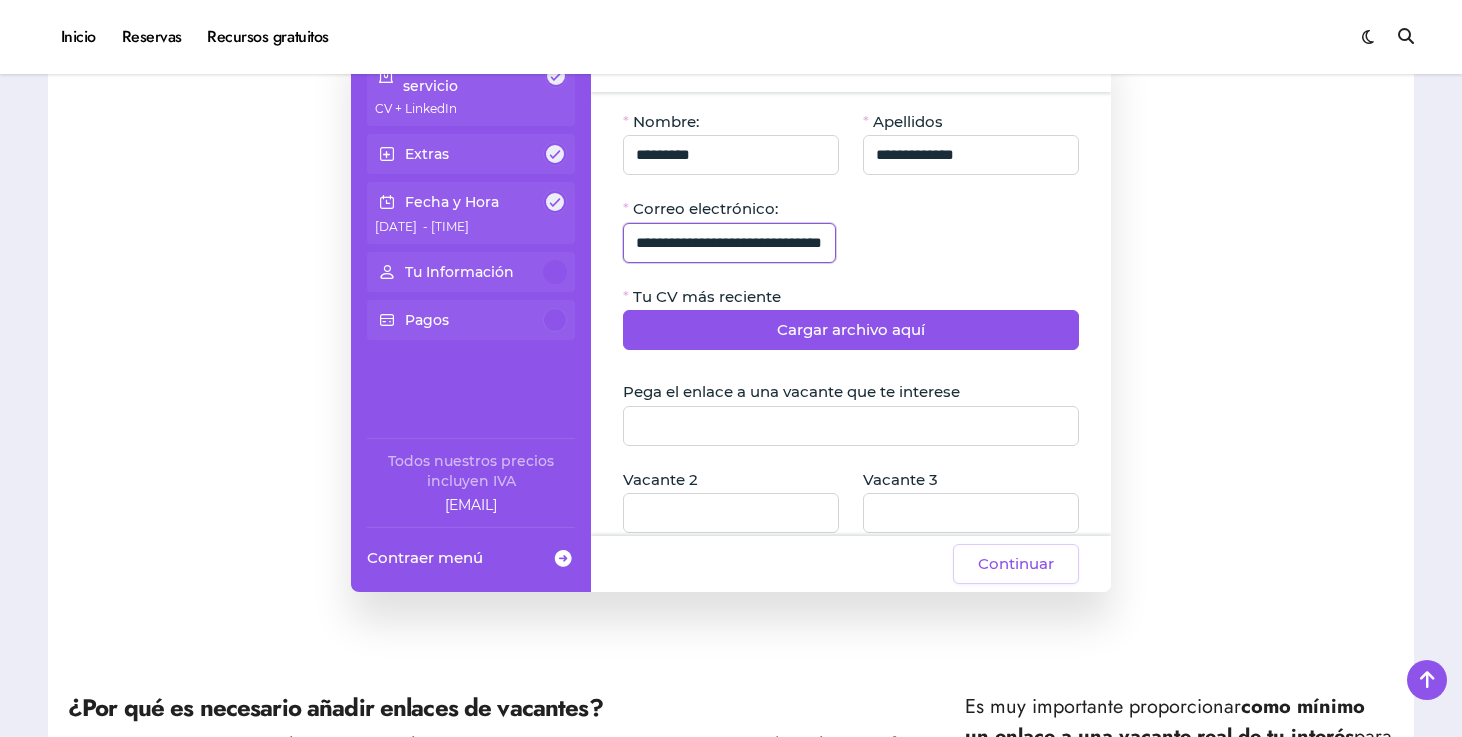 click on "**********" 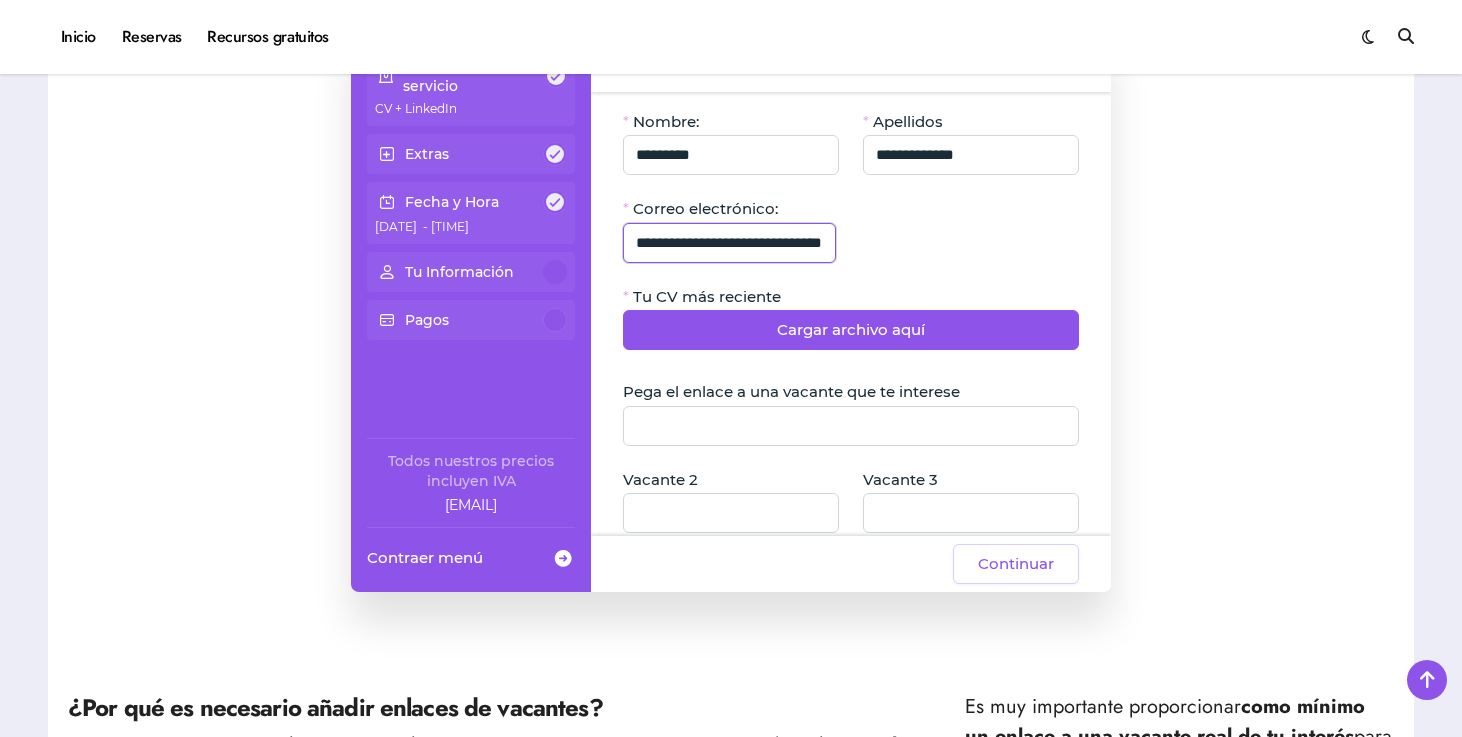scroll, scrollTop: 0, scrollLeft: 71, axis: horizontal 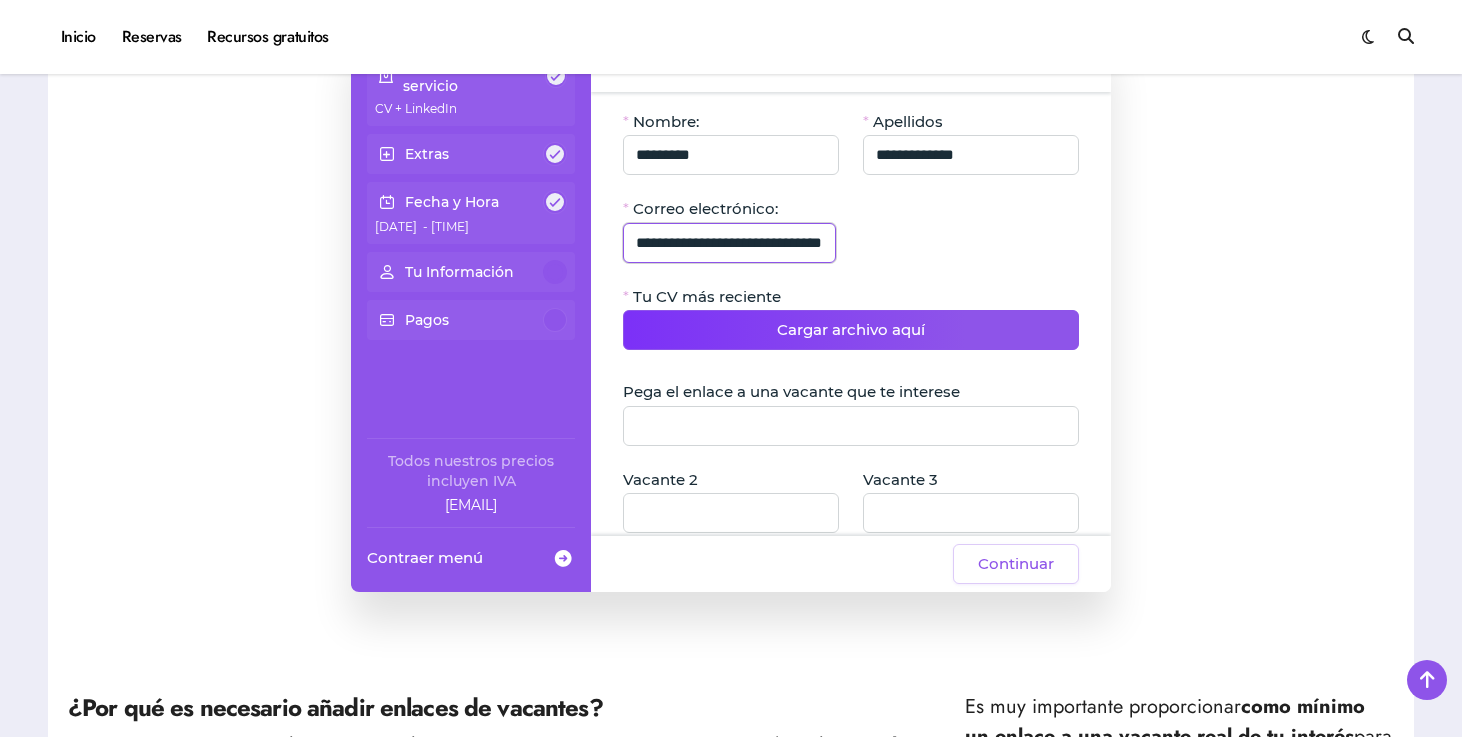 type on "**********" 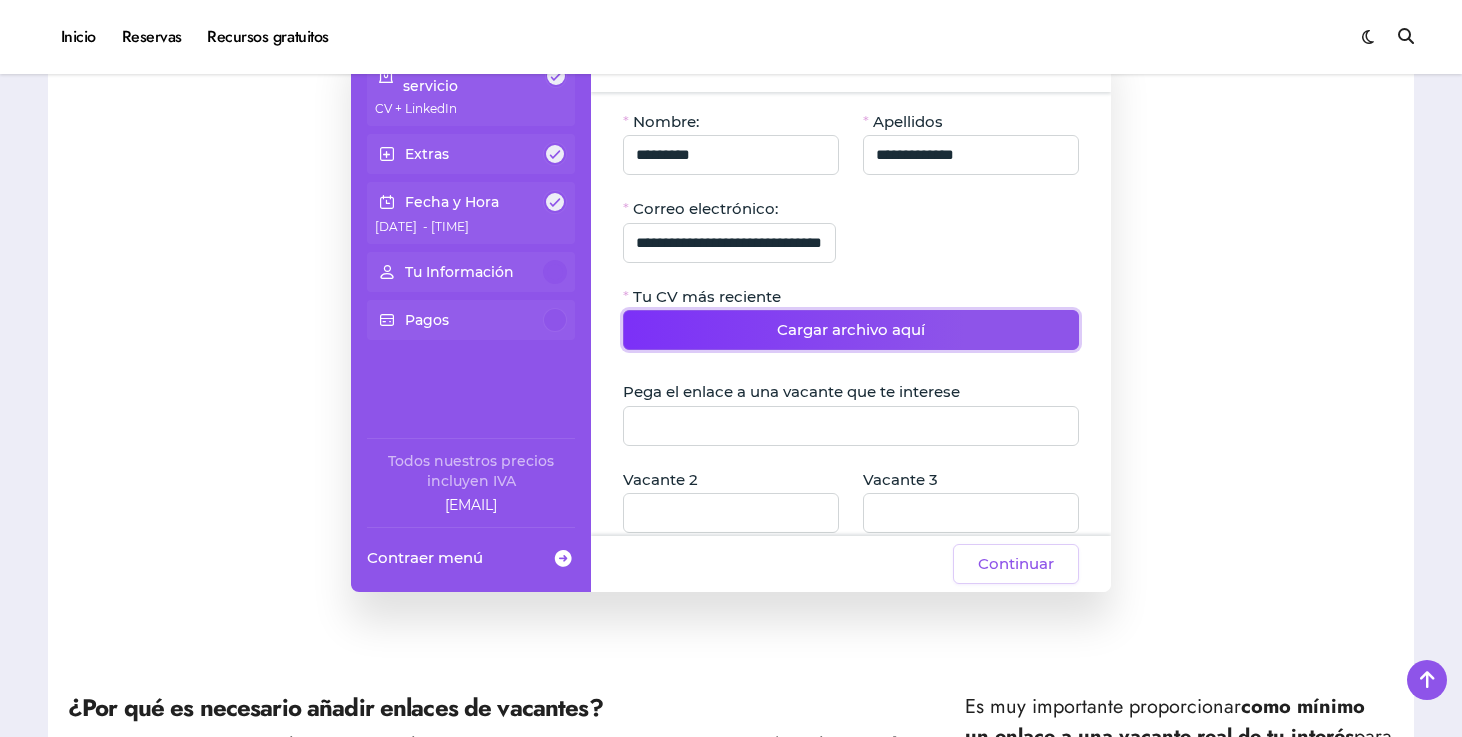 scroll, scrollTop: 0, scrollLeft: 0, axis: both 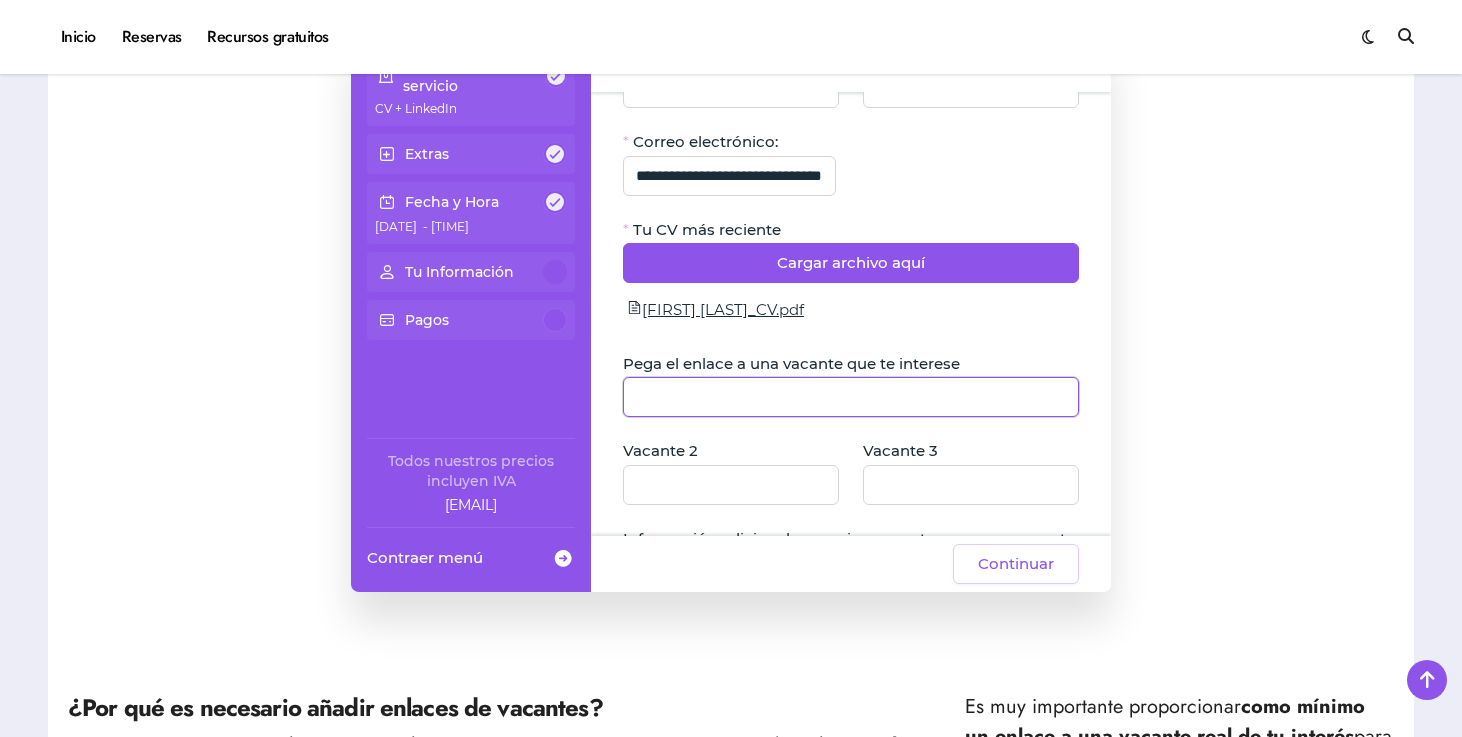 click 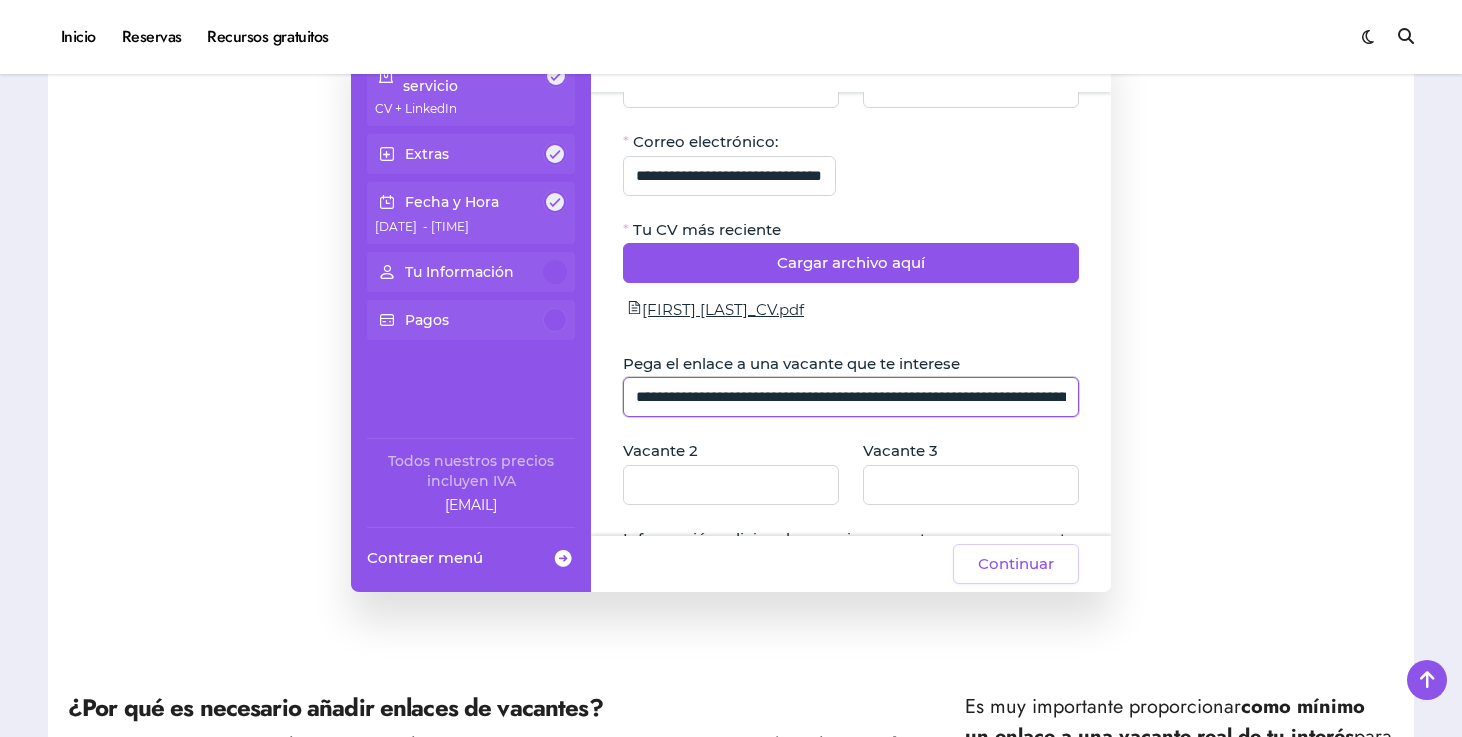 scroll, scrollTop: 0, scrollLeft: 705, axis: horizontal 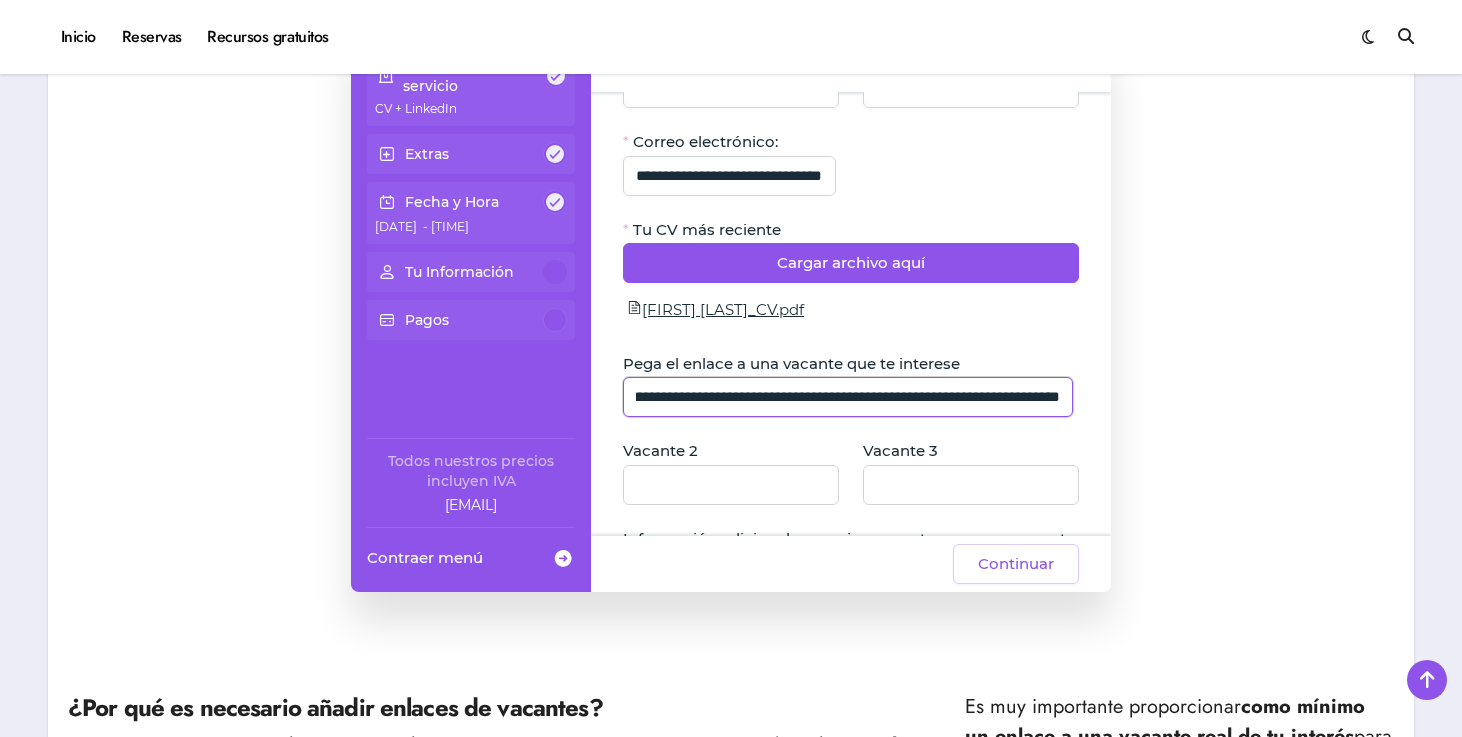 type on "**********" 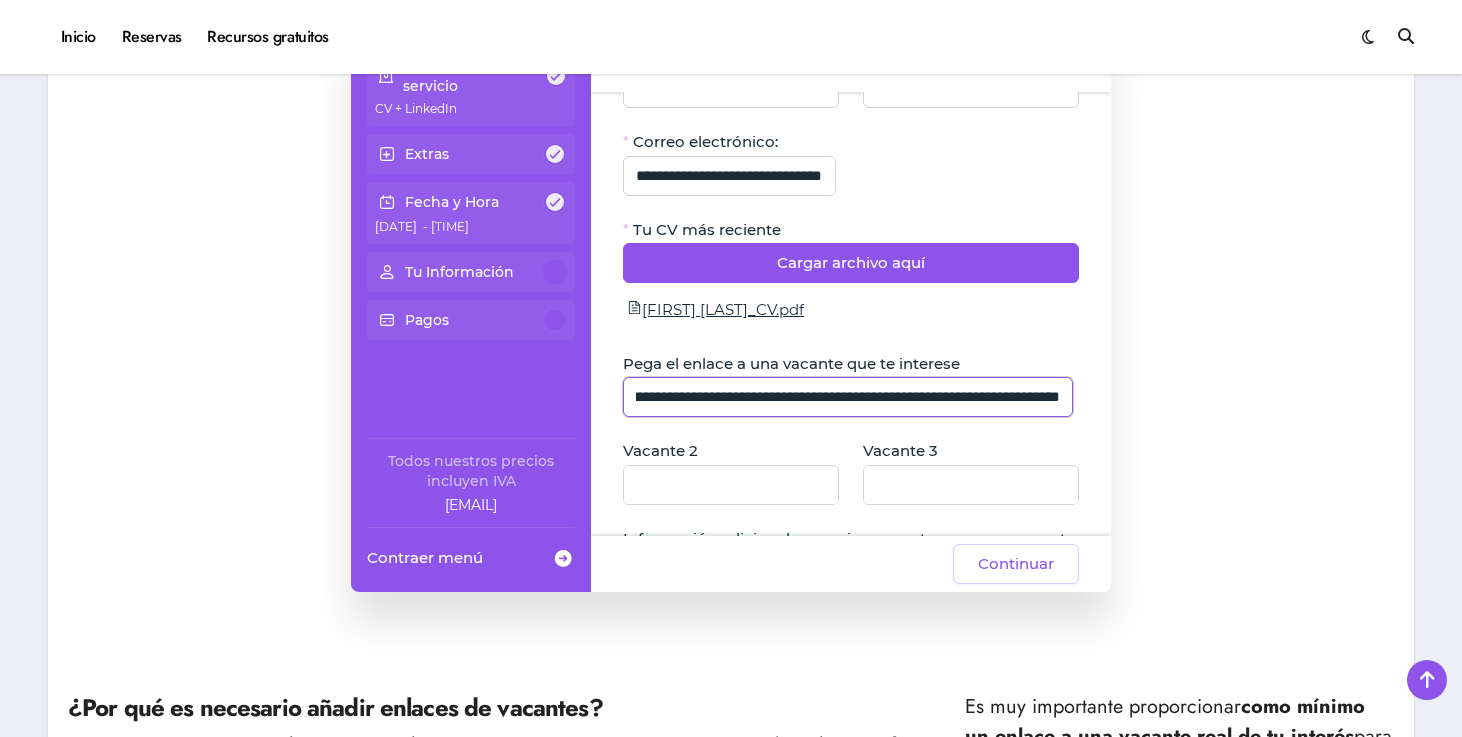 scroll, scrollTop: 0, scrollLeft: 0, axis: both 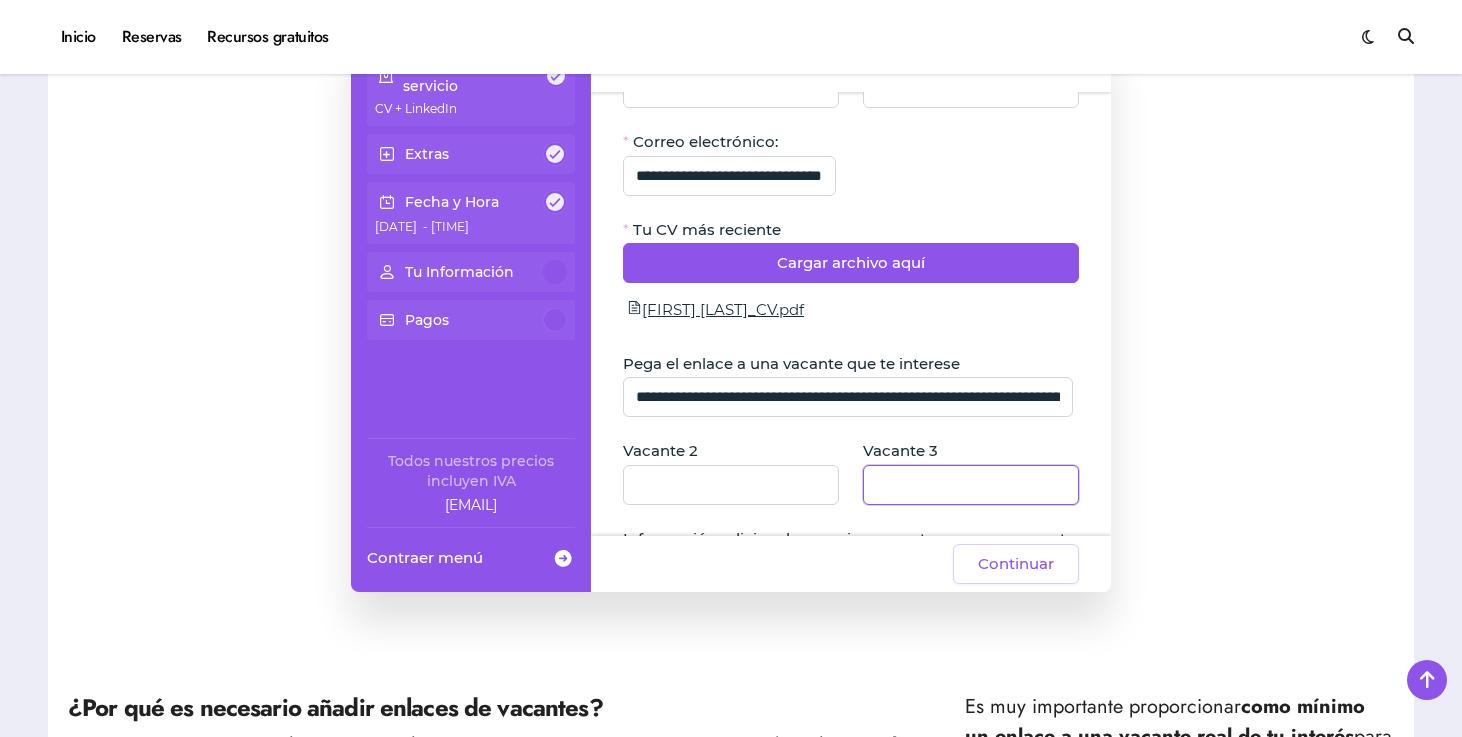 click 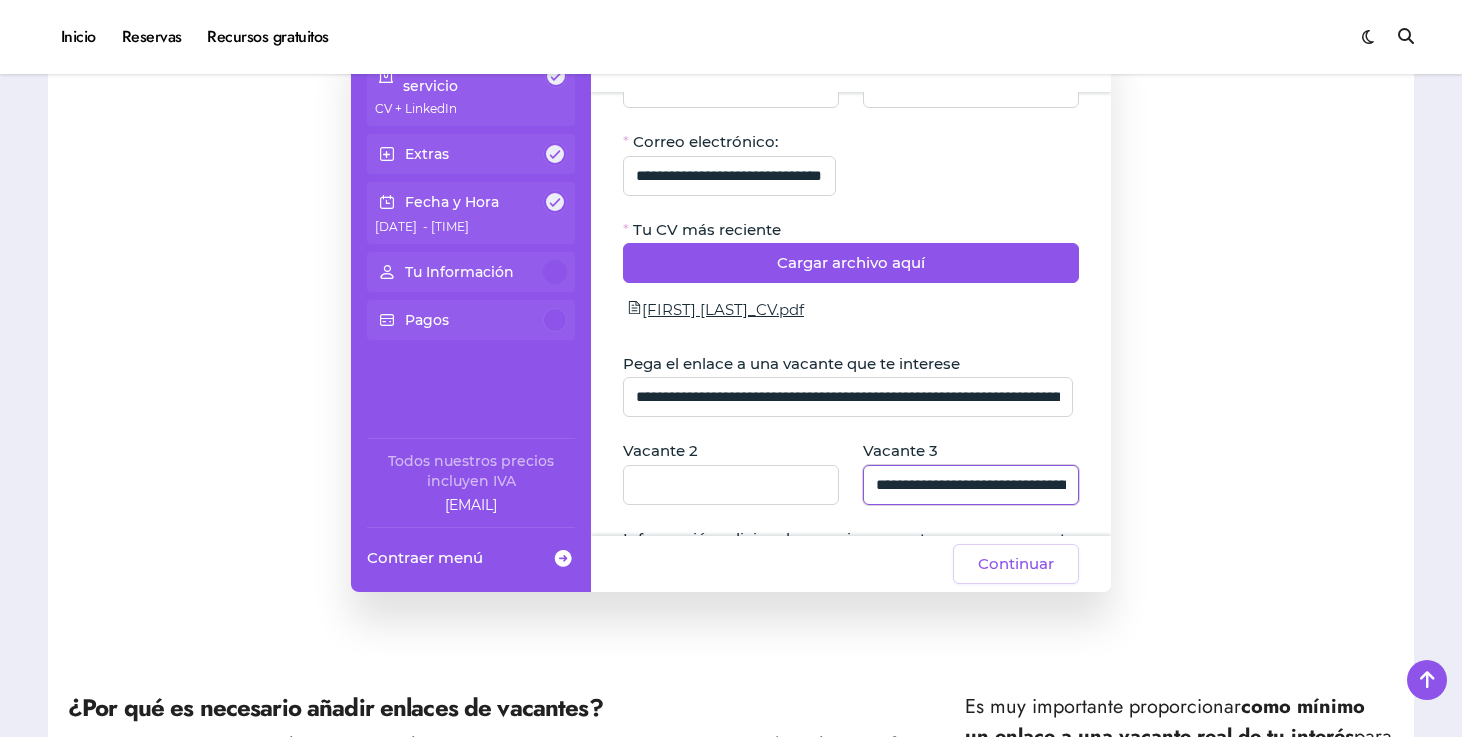 scroll, scrollTop: 0, scrollLeft: 1184, axis: horizontal 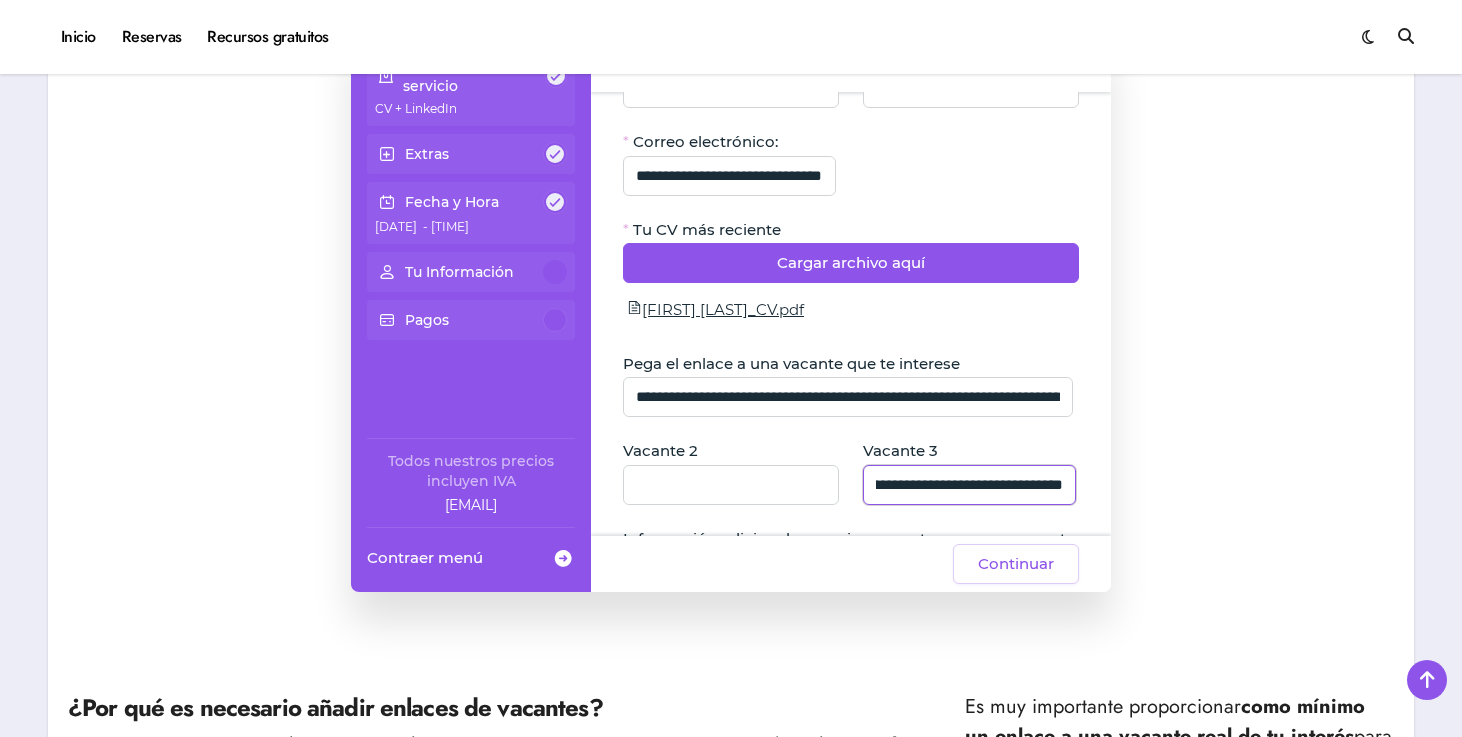 type on "**********" 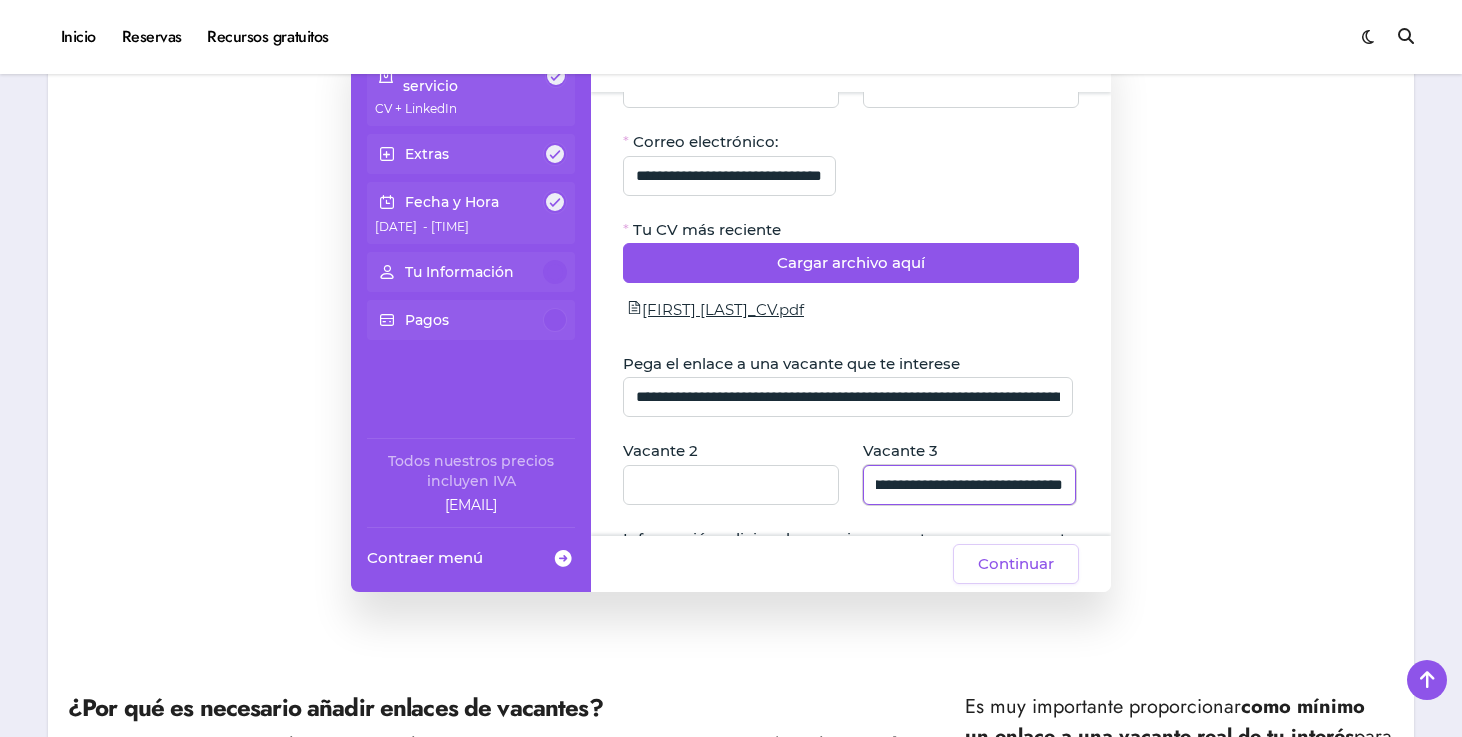 scroll, scrollTop: 0, scrollLeft: 0, axis: both 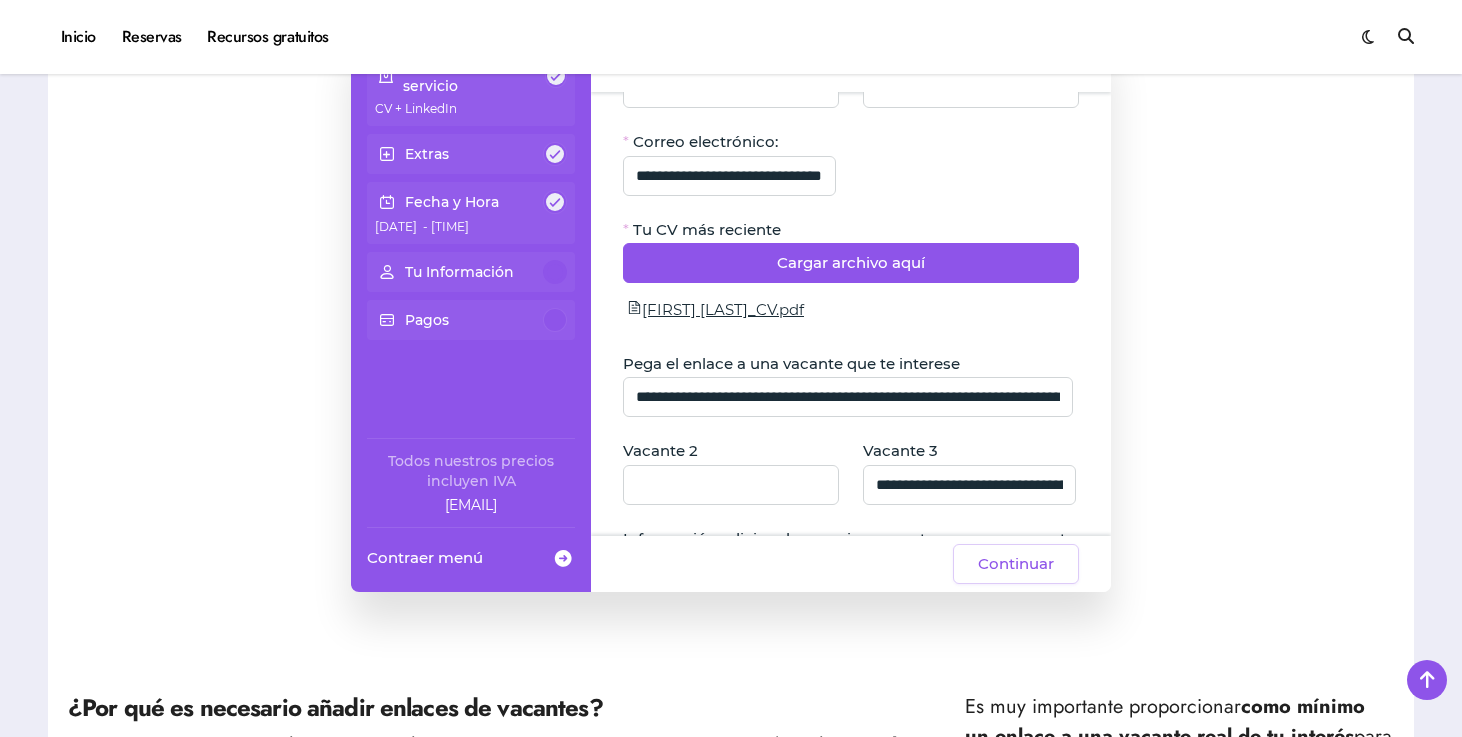 click on "**********" at bounding box center (851, 439) 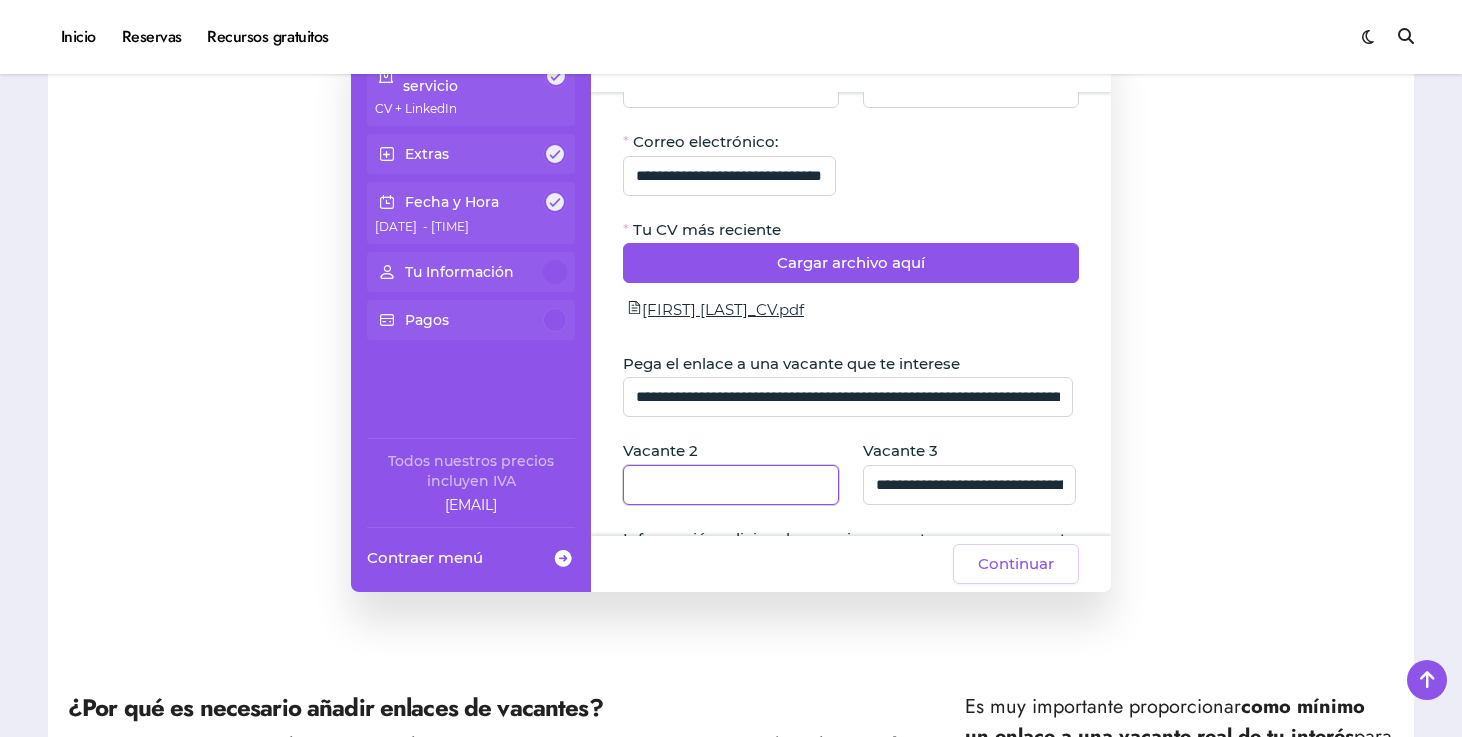 click 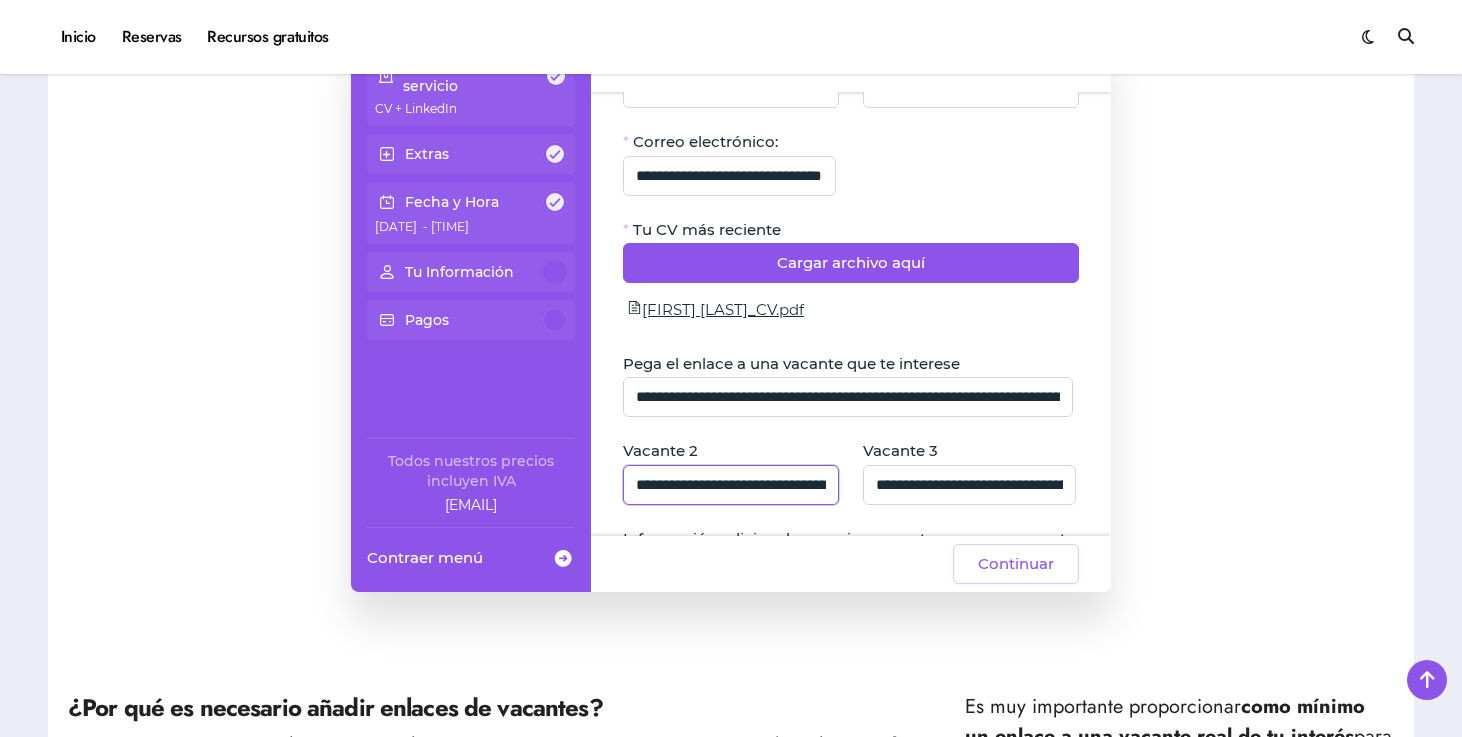 scroll, scrollTop: 0, scrollLeft: 1197, axis: horizontal 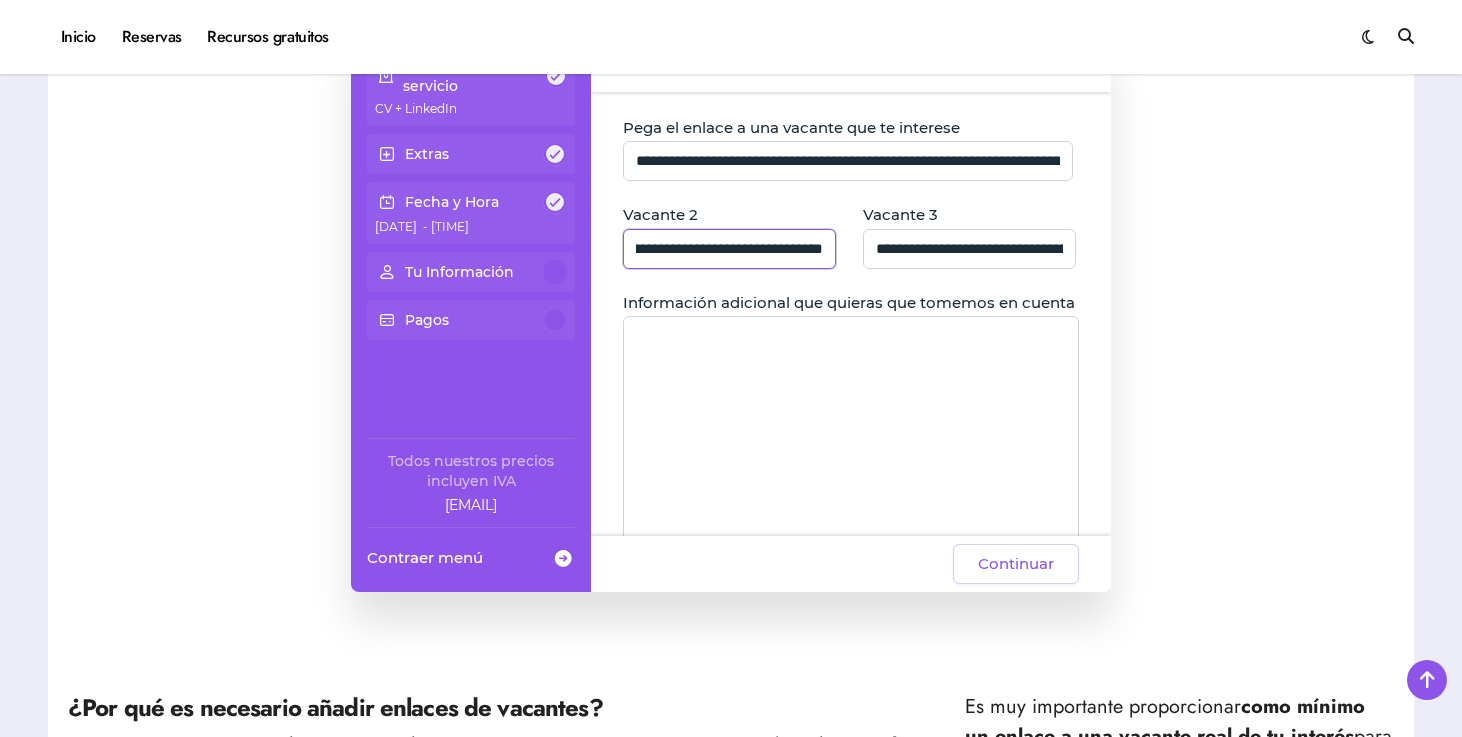 type on "**********" 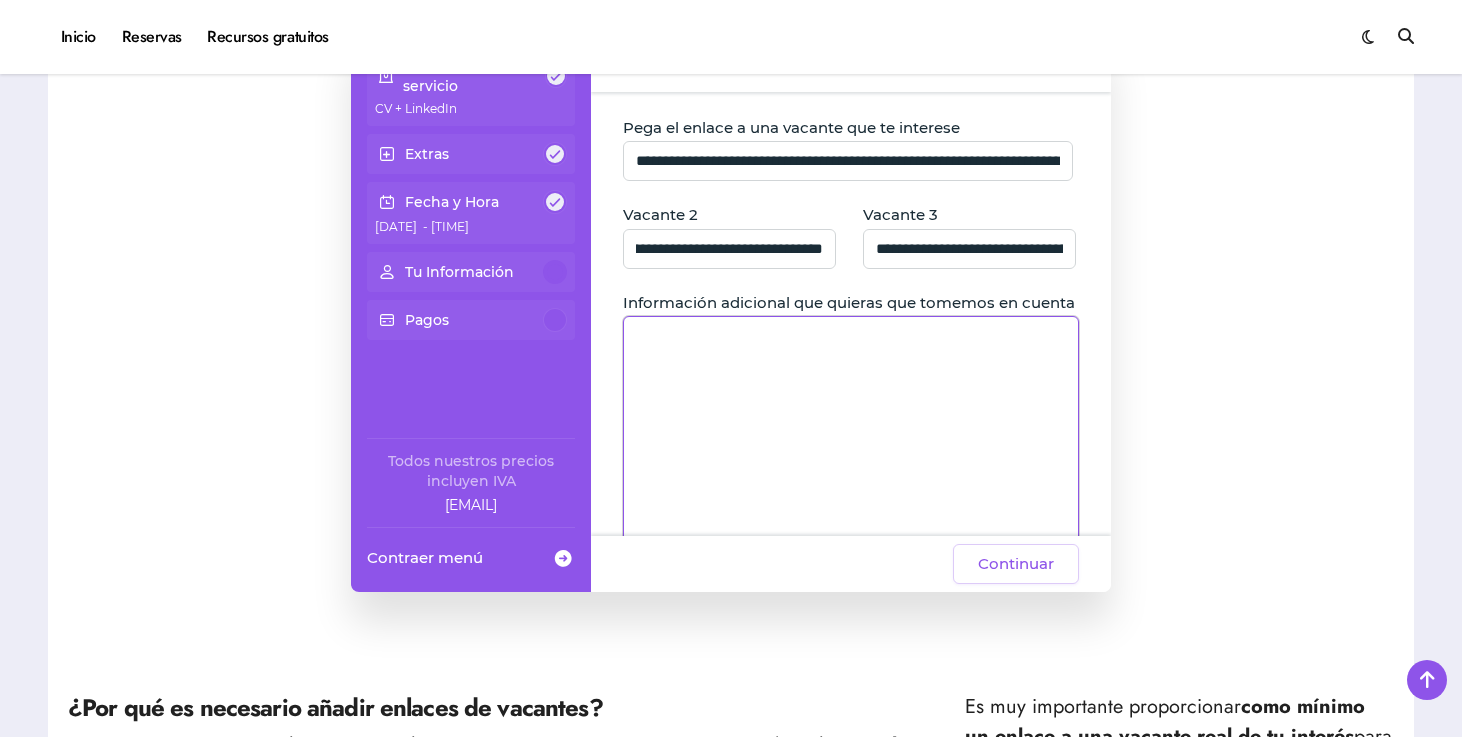 click 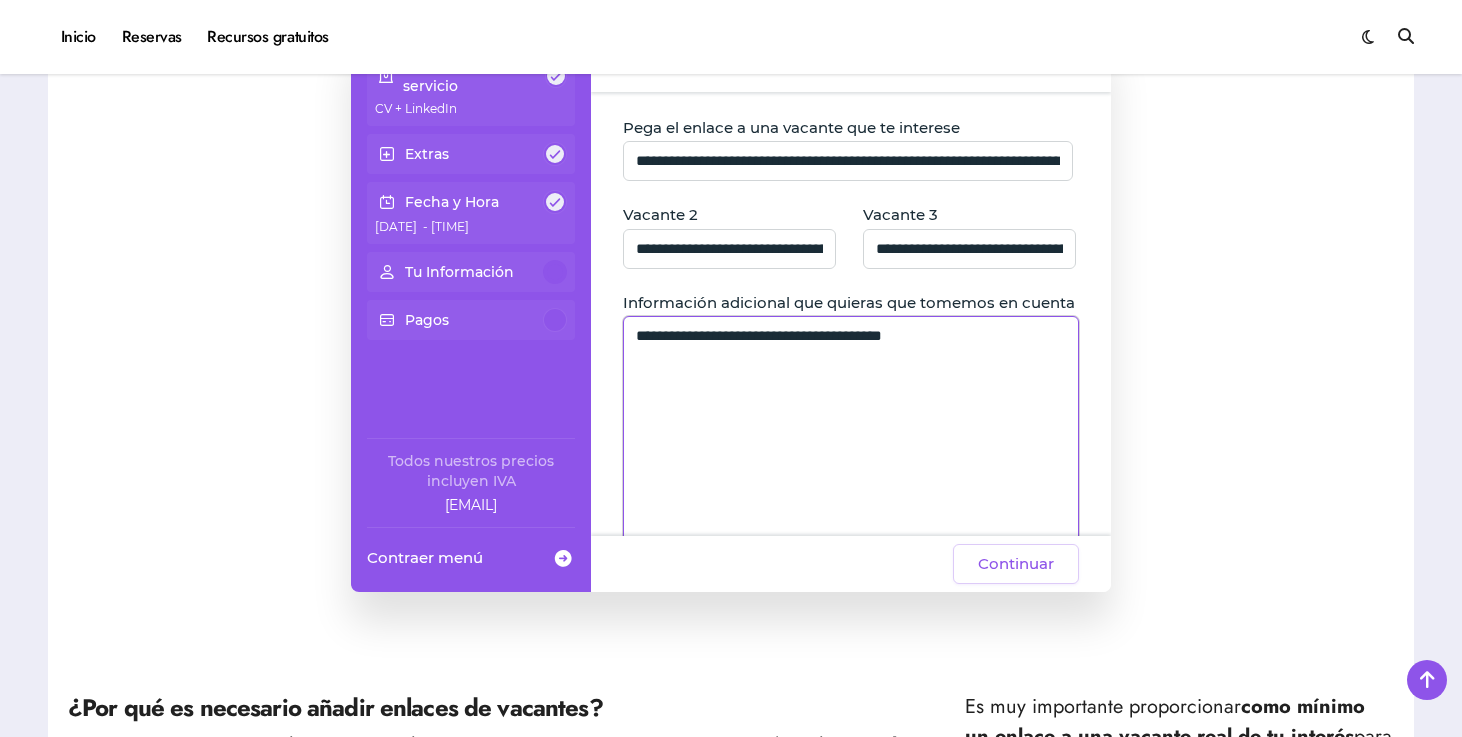 click on "**********" 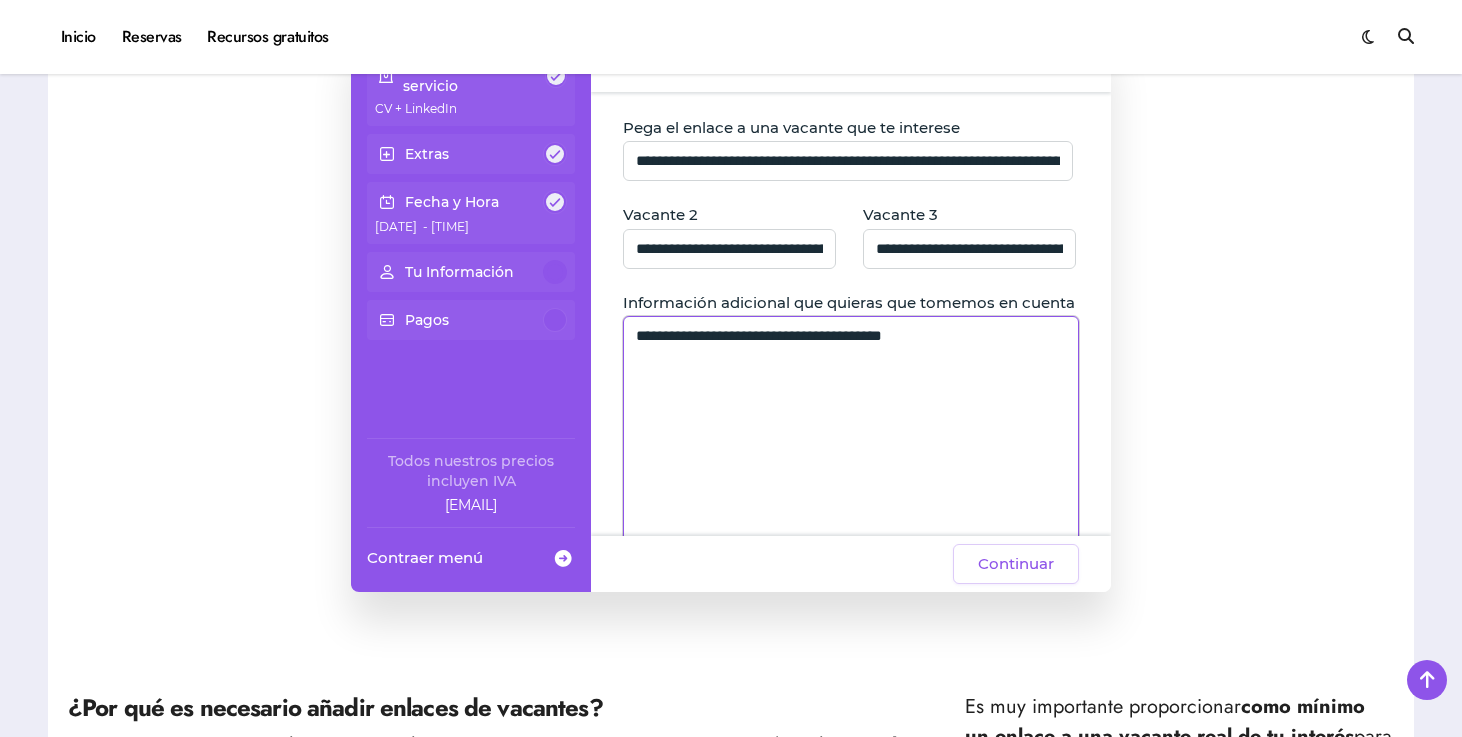 click on "**********" 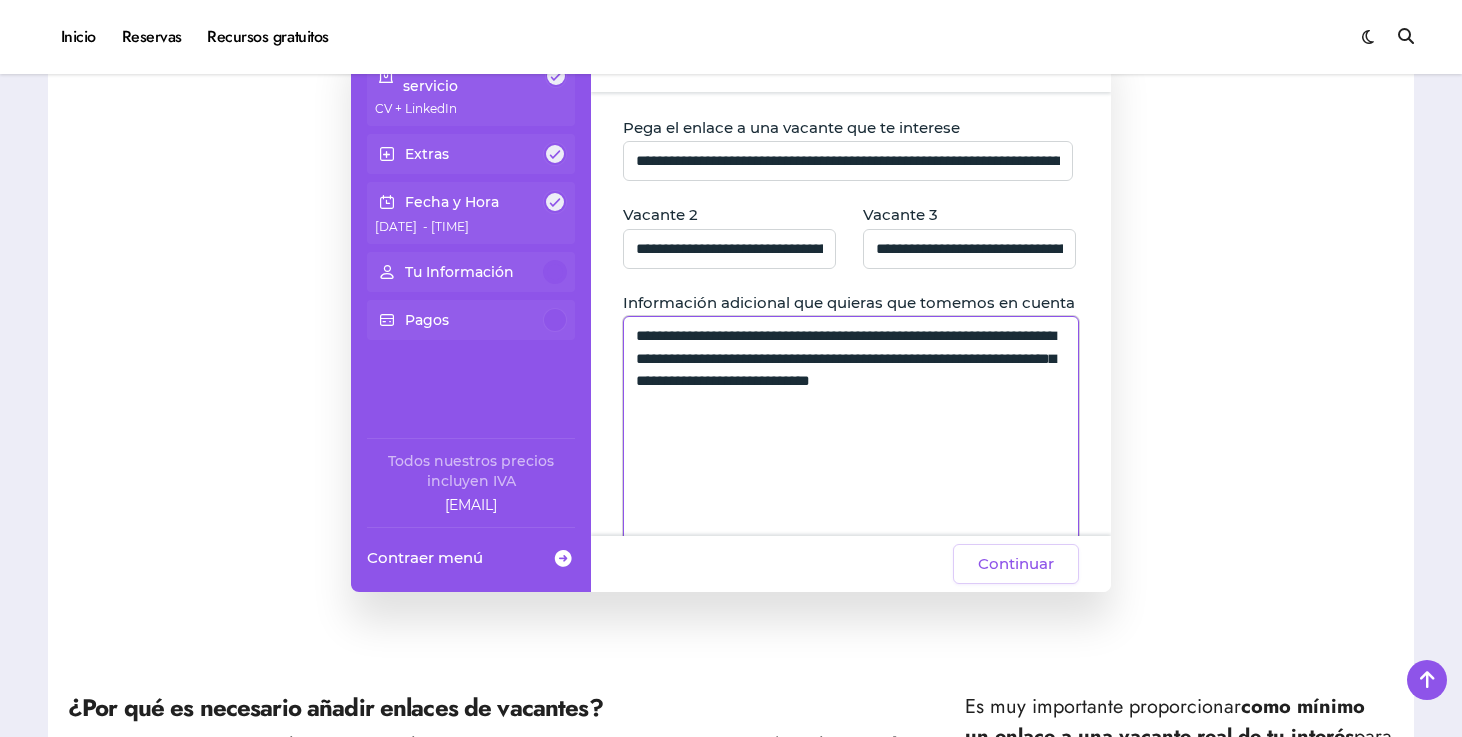 click on "**********" 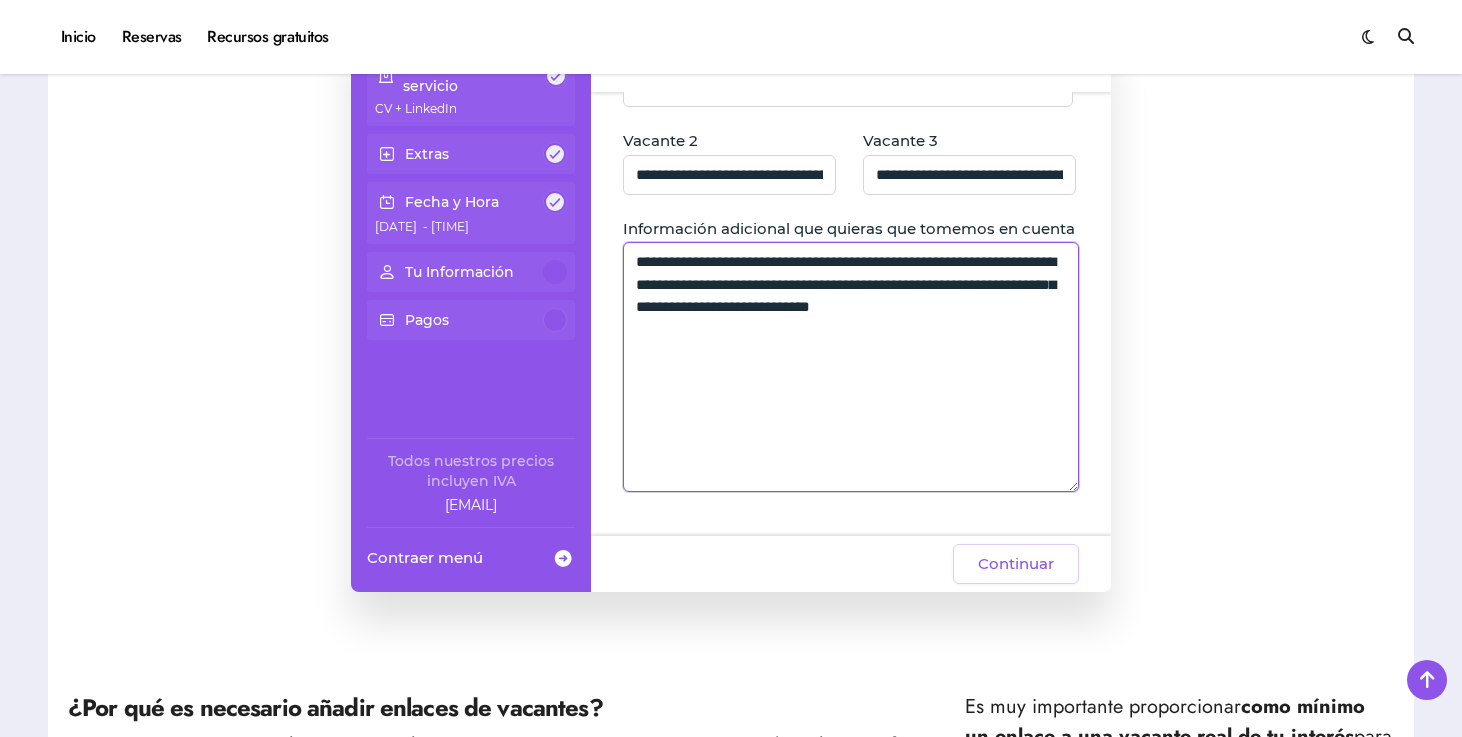 scroll, scrollTop: 399, scrollLeft: 0, axis: vertical 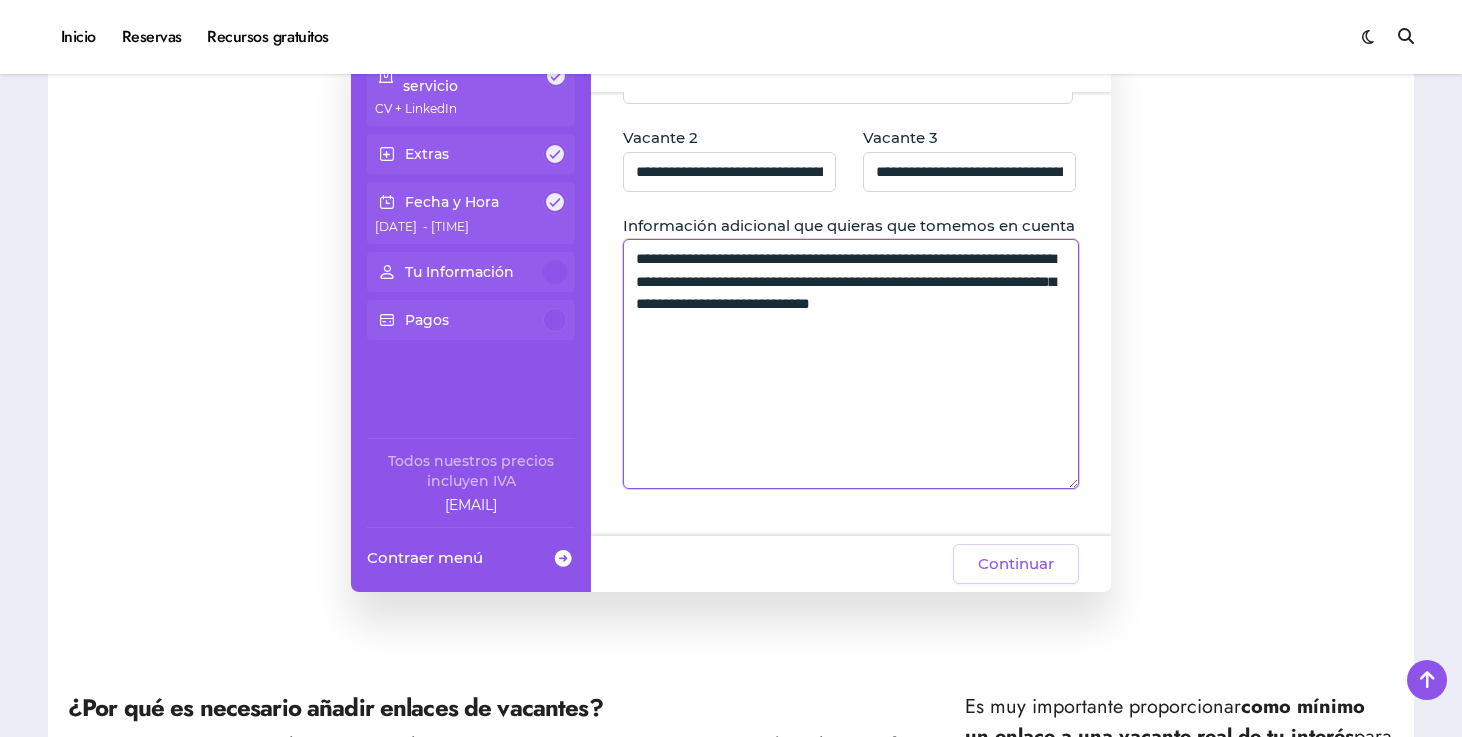 click on "**********" 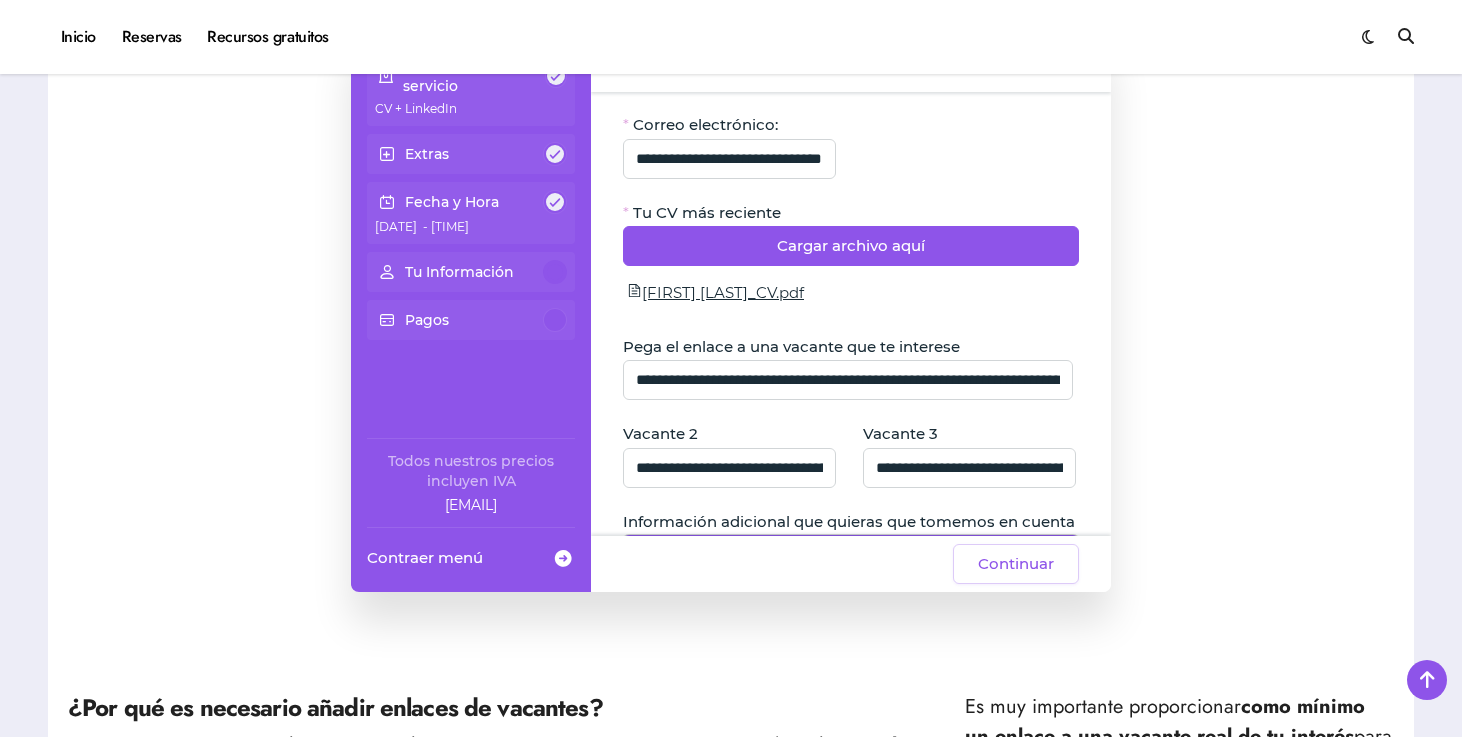 scroll, scrollTop: 0, scrollLeft: 0, axis: both 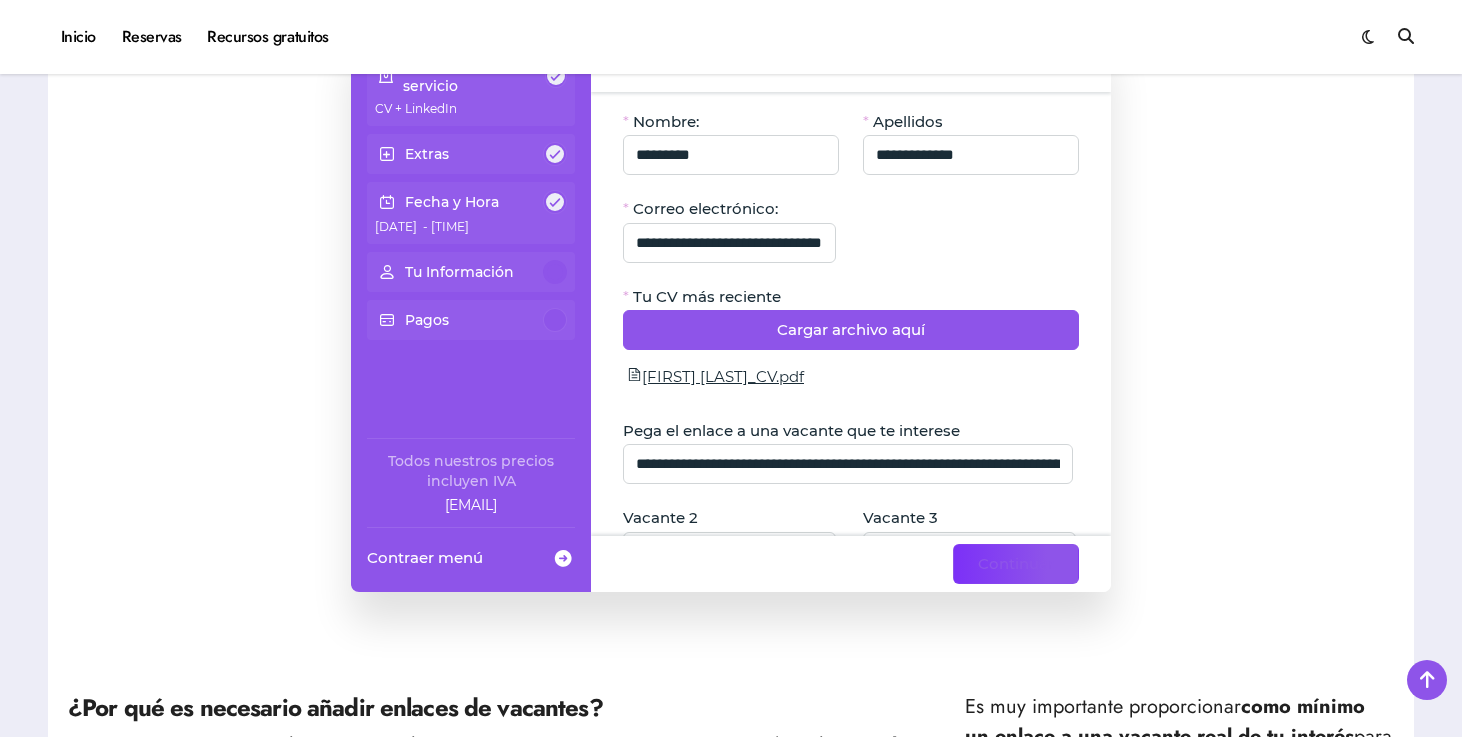 type on "**********" 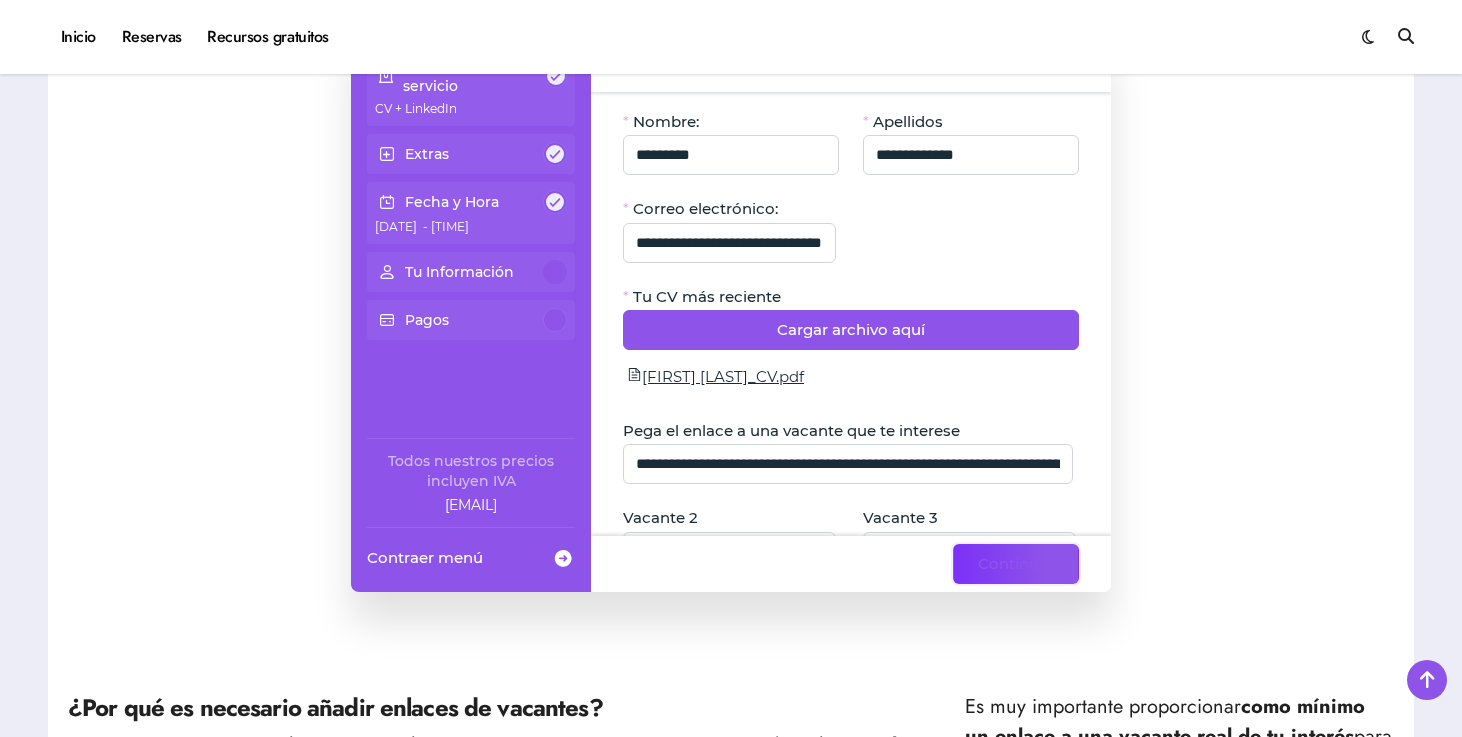 click on "Continuar" at bounding box center [1016, 564] 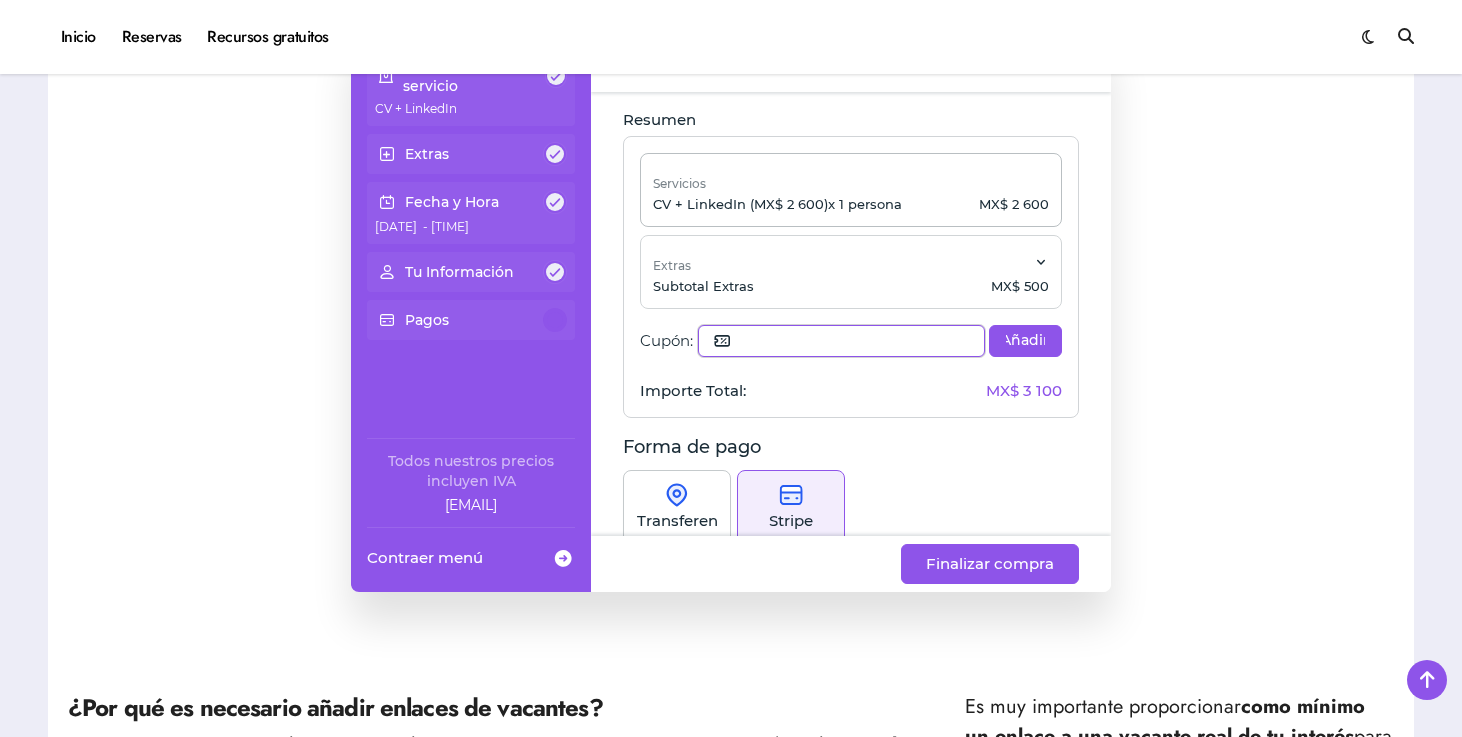 click 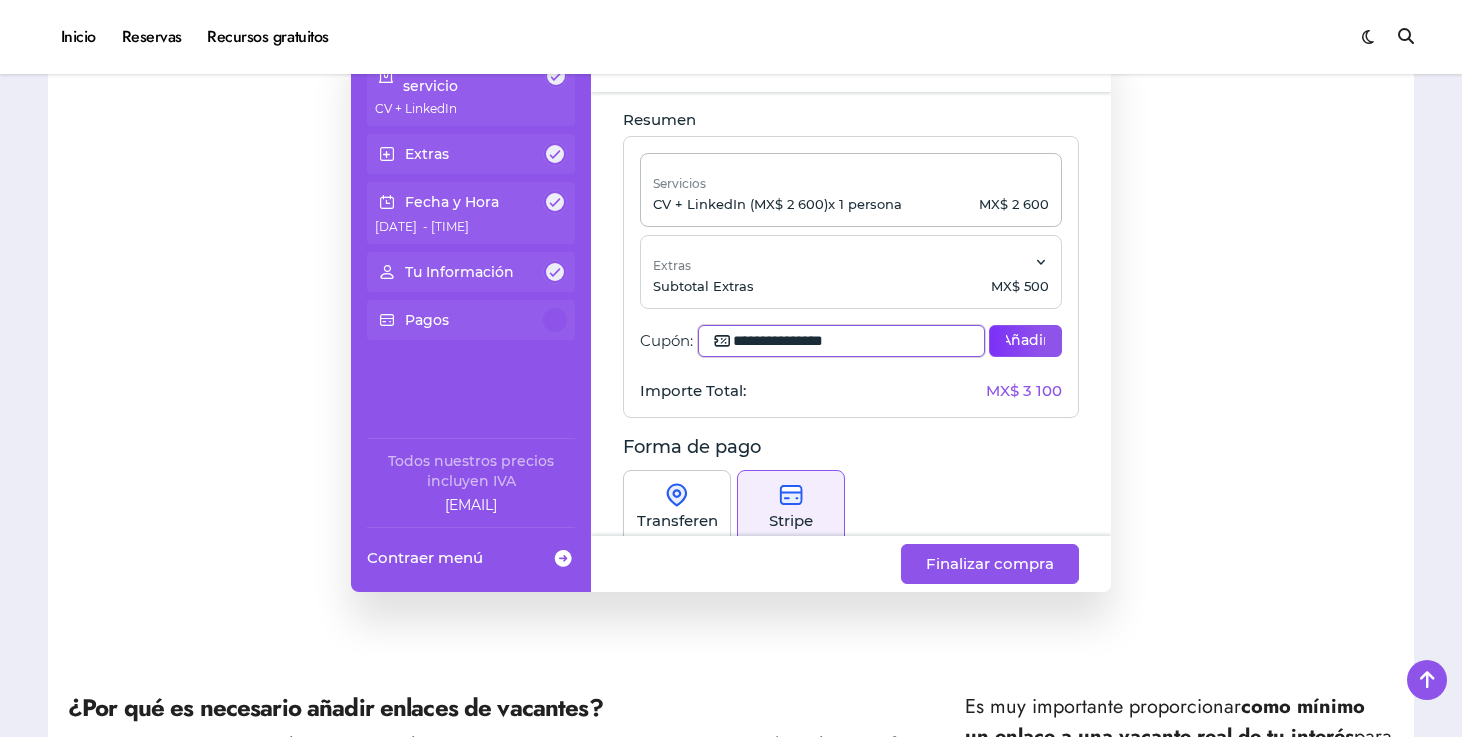 type on "**********" 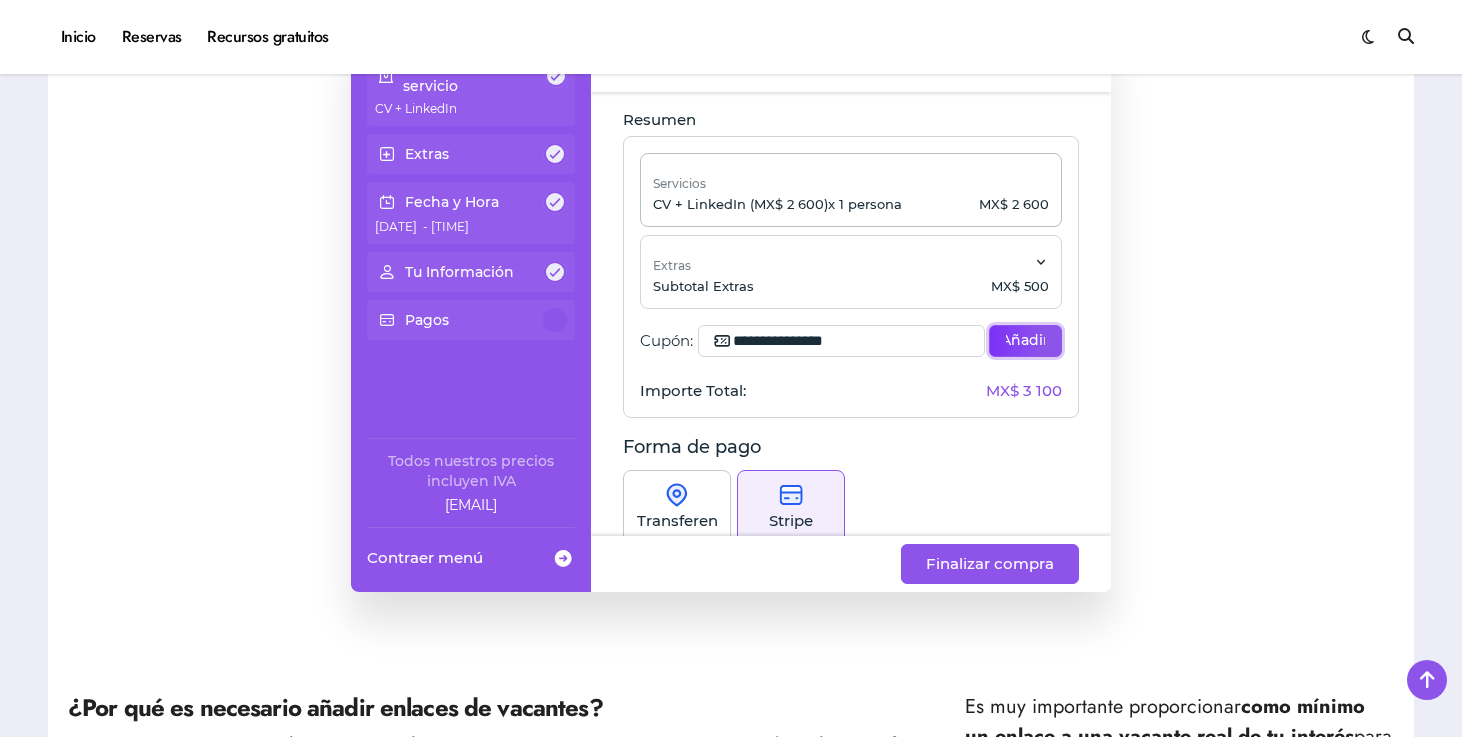 click on "Añadir" at bounding box center [1025, 341] 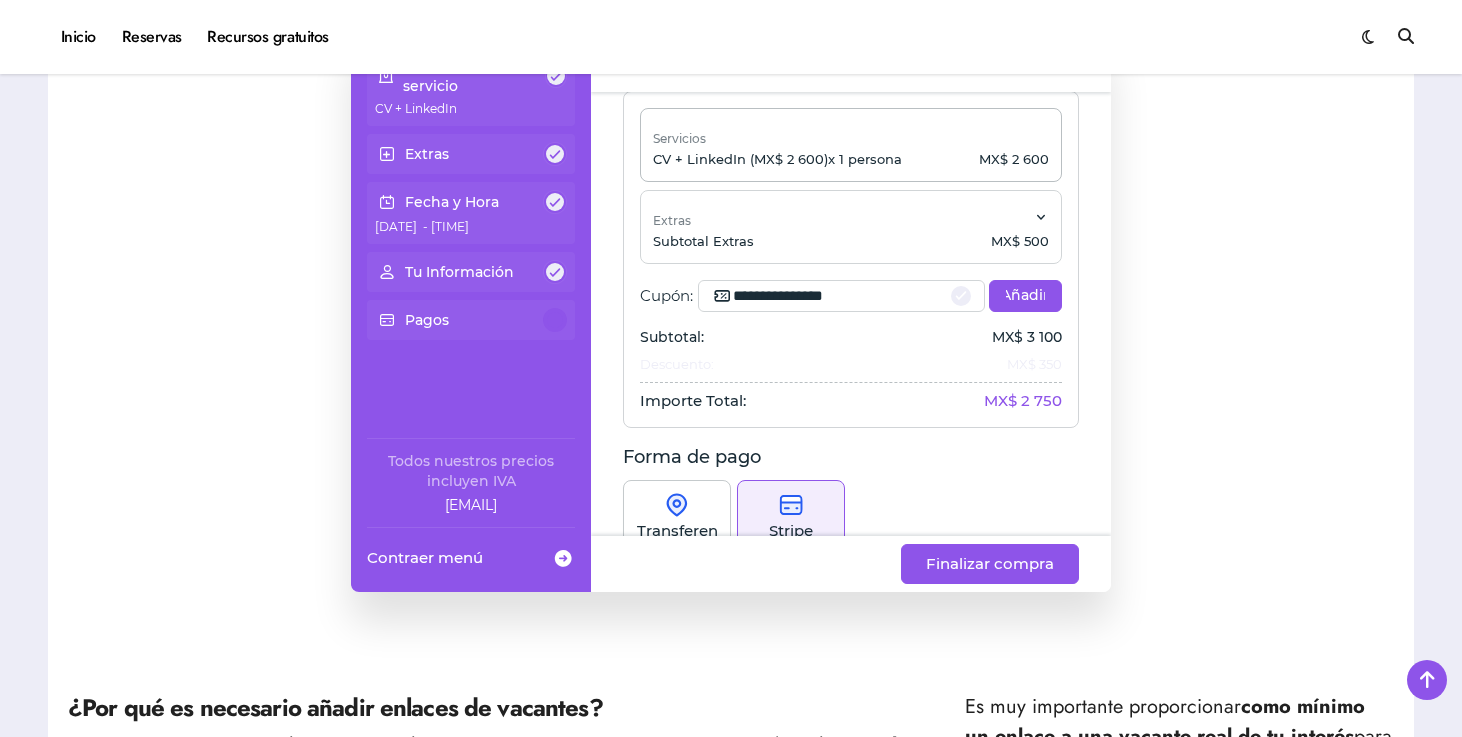 scroll, scrollTop: 0, scrollLeft: 0, axis: both 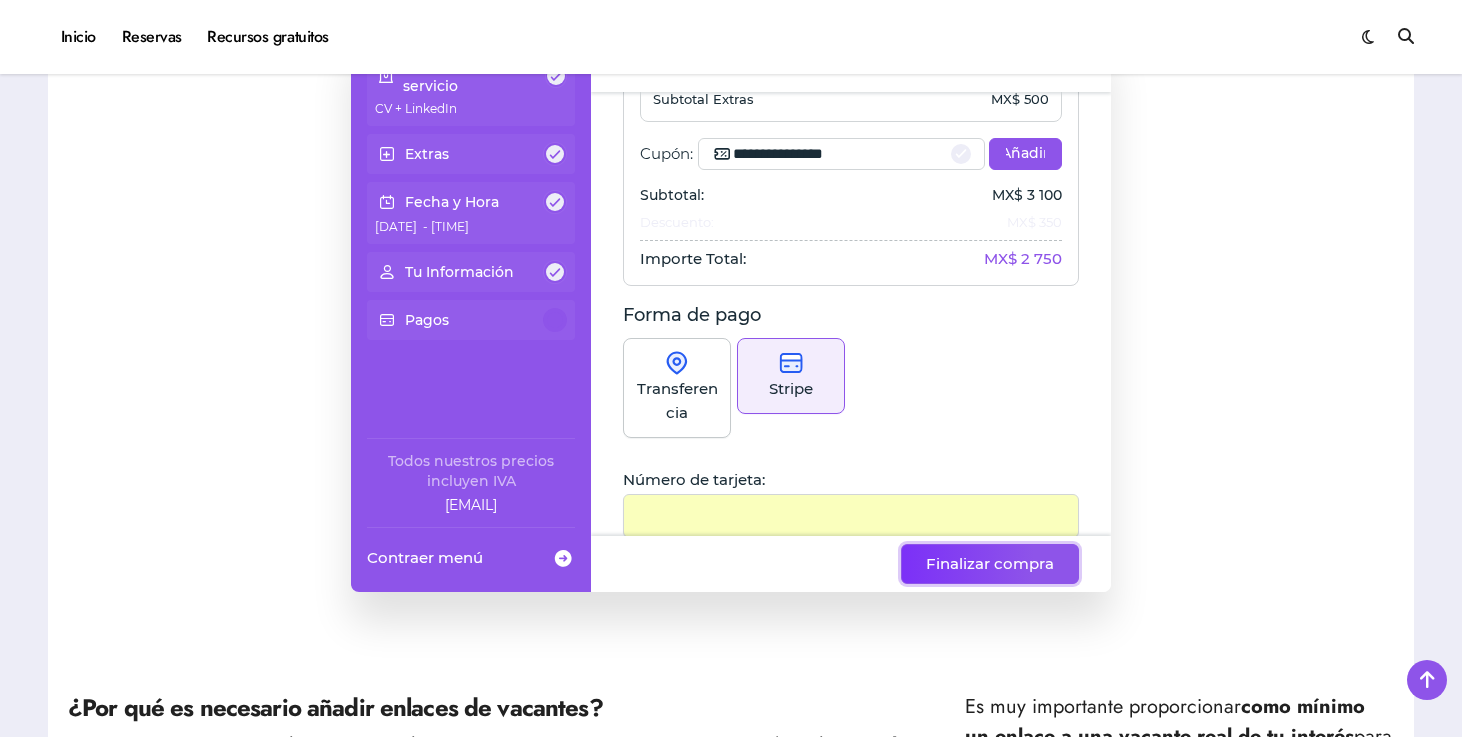 click on "Finalizar compra" at bounding box center (990, 564) 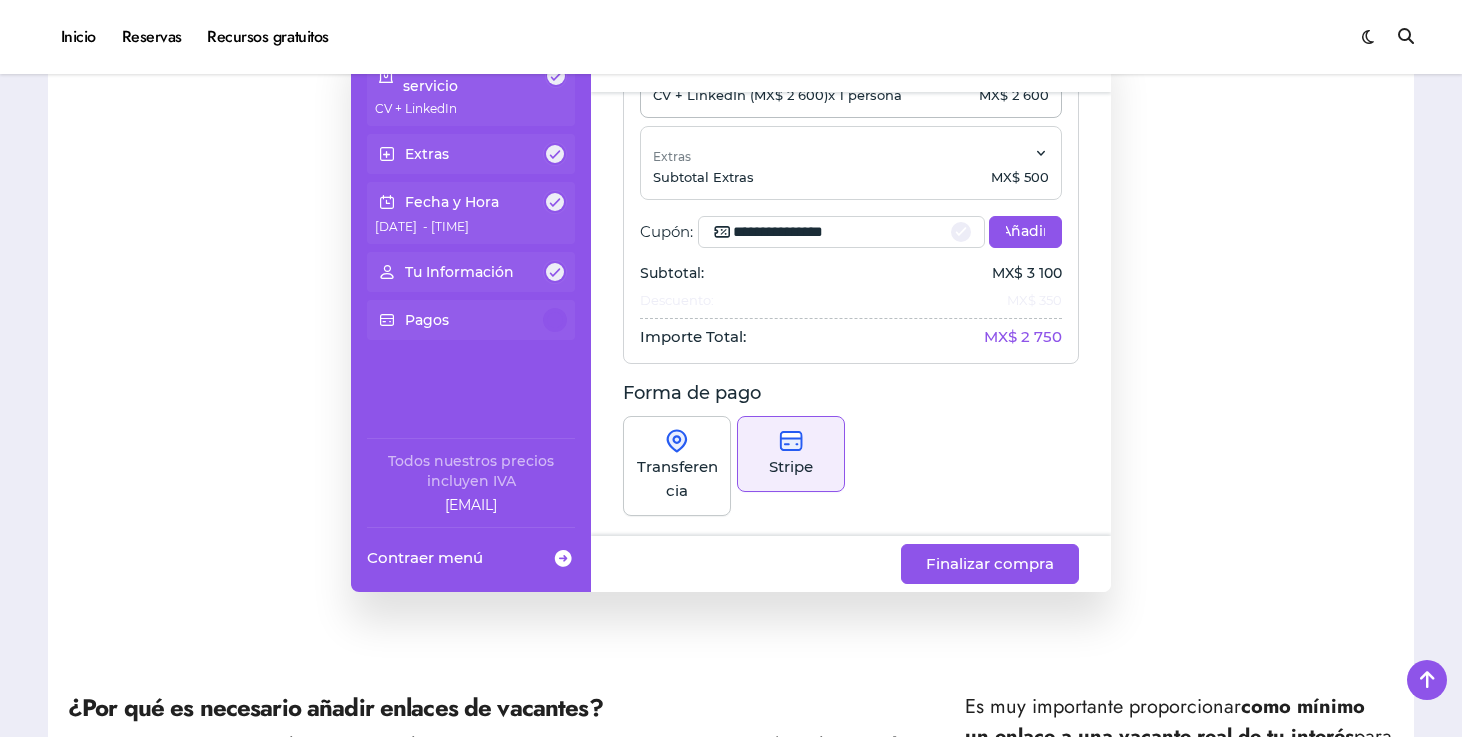 scroll, scrollTop: 0, scrollLeft: 0, axis: both 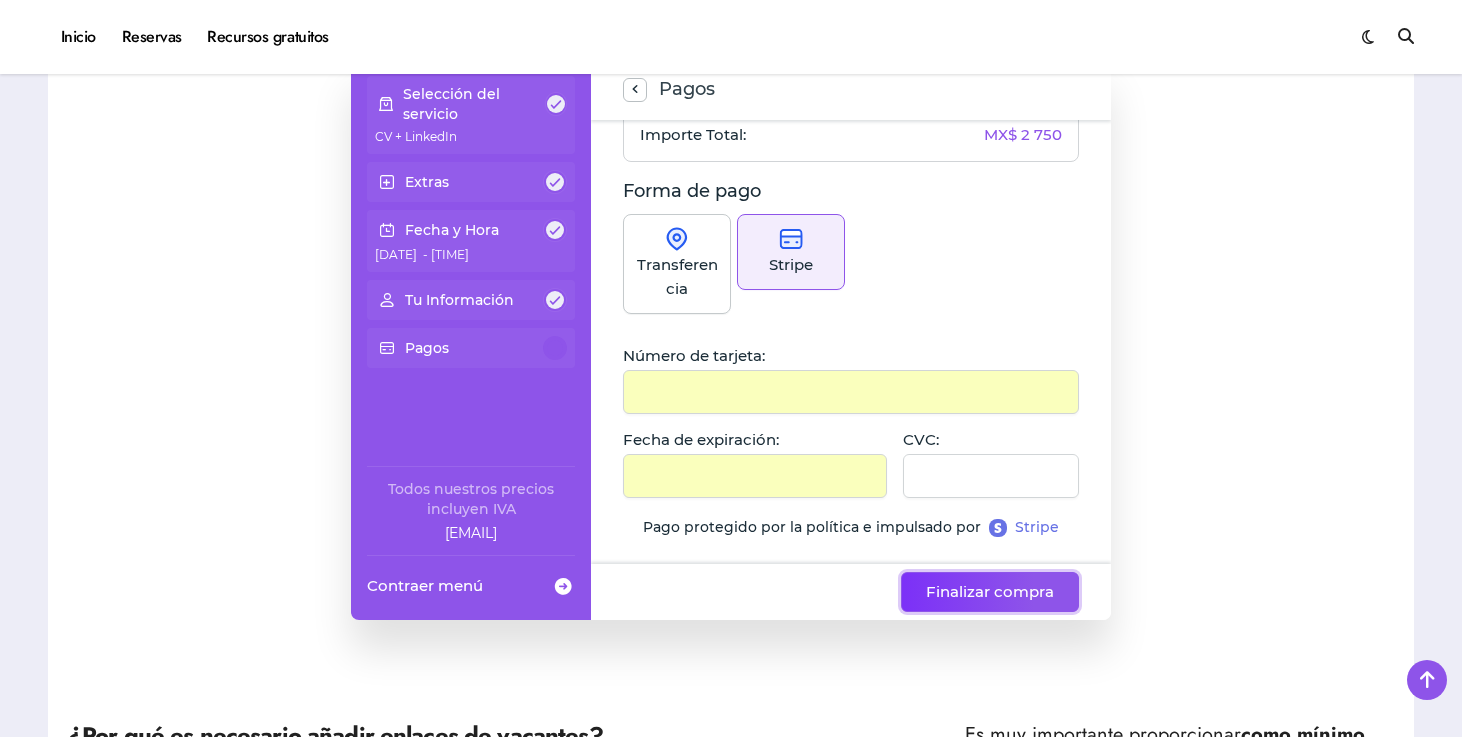click on "Finalizar compra" at bounding box center [990, 592] 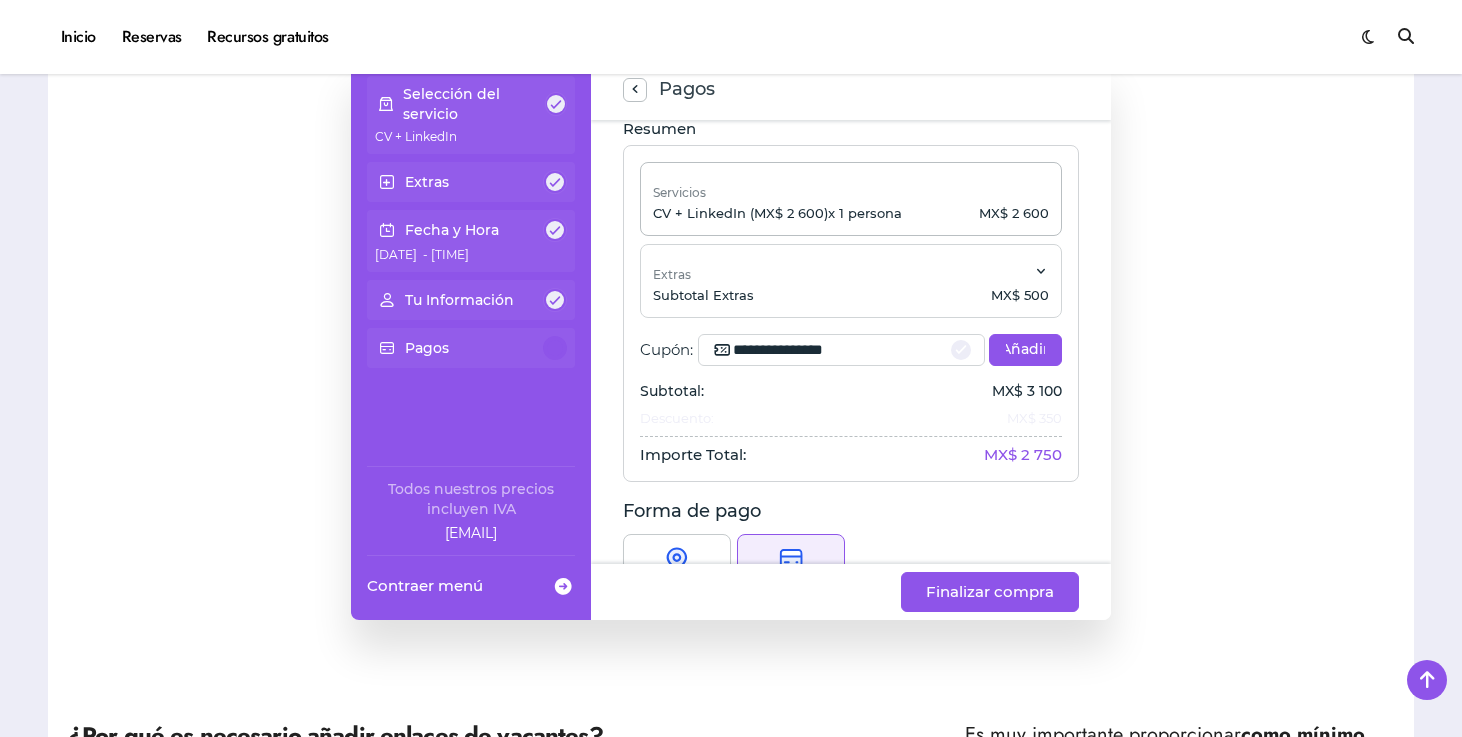scroll, scrollTop: 0, scrollLeft: 0, axis: both 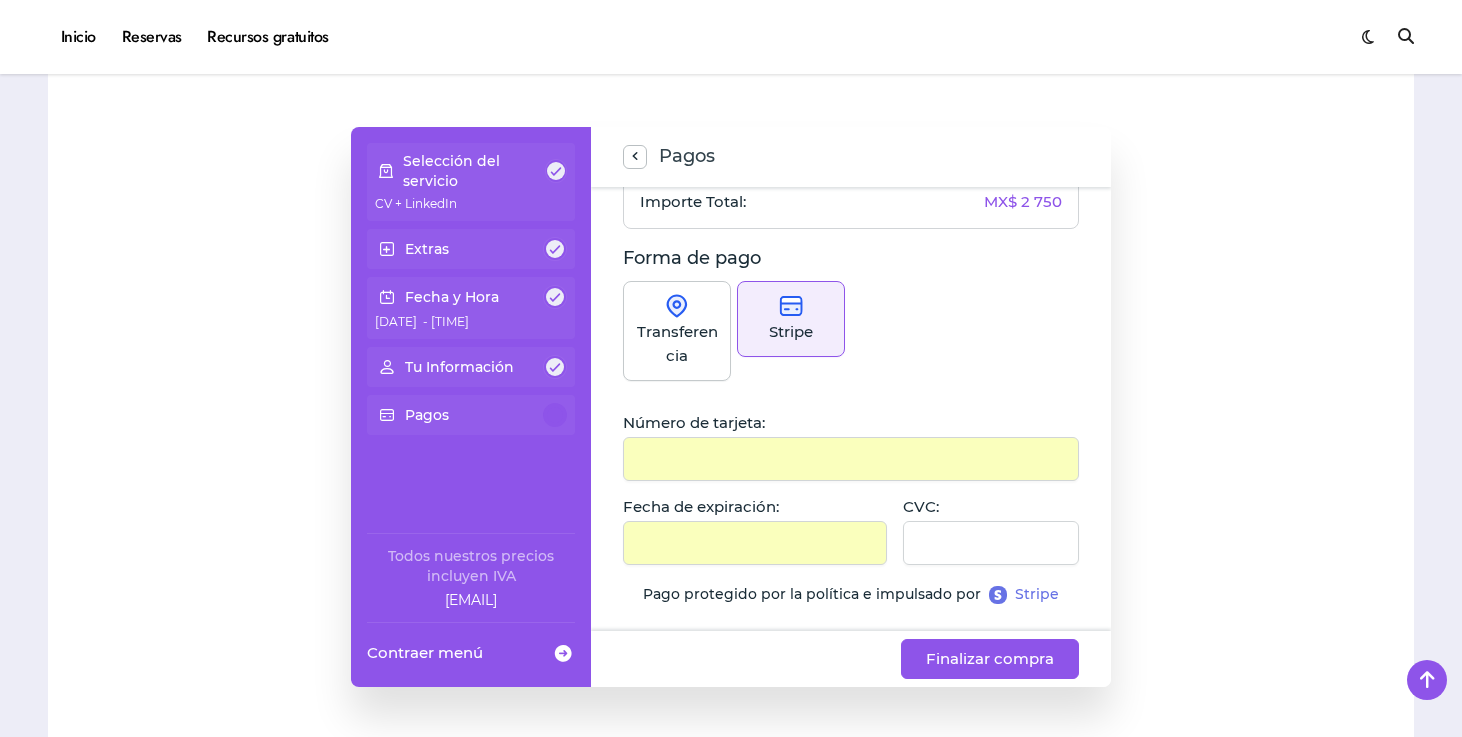 click on "Transferencia" at bounding box center [677, 344] 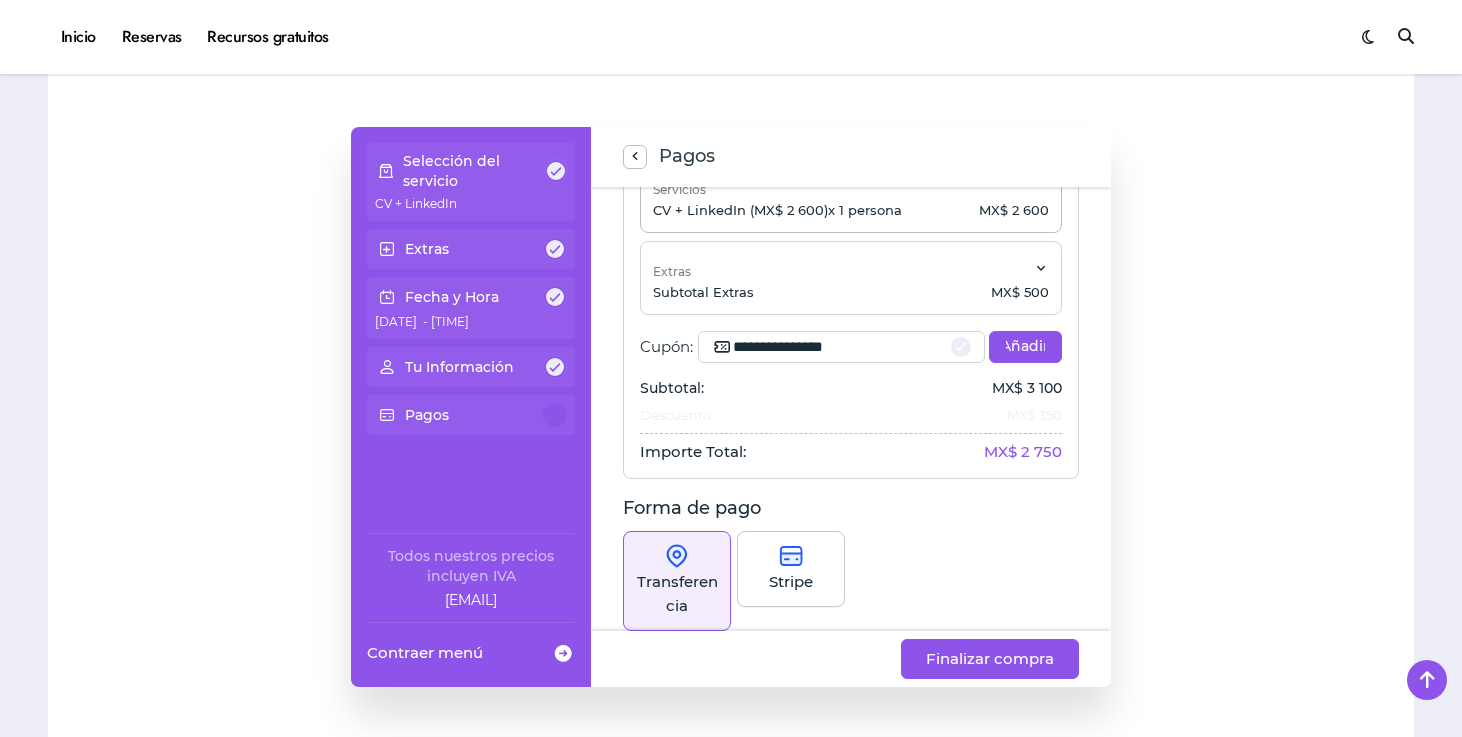 scroll, scrollTop: 157, scrollLeft: 0, axis: vertical 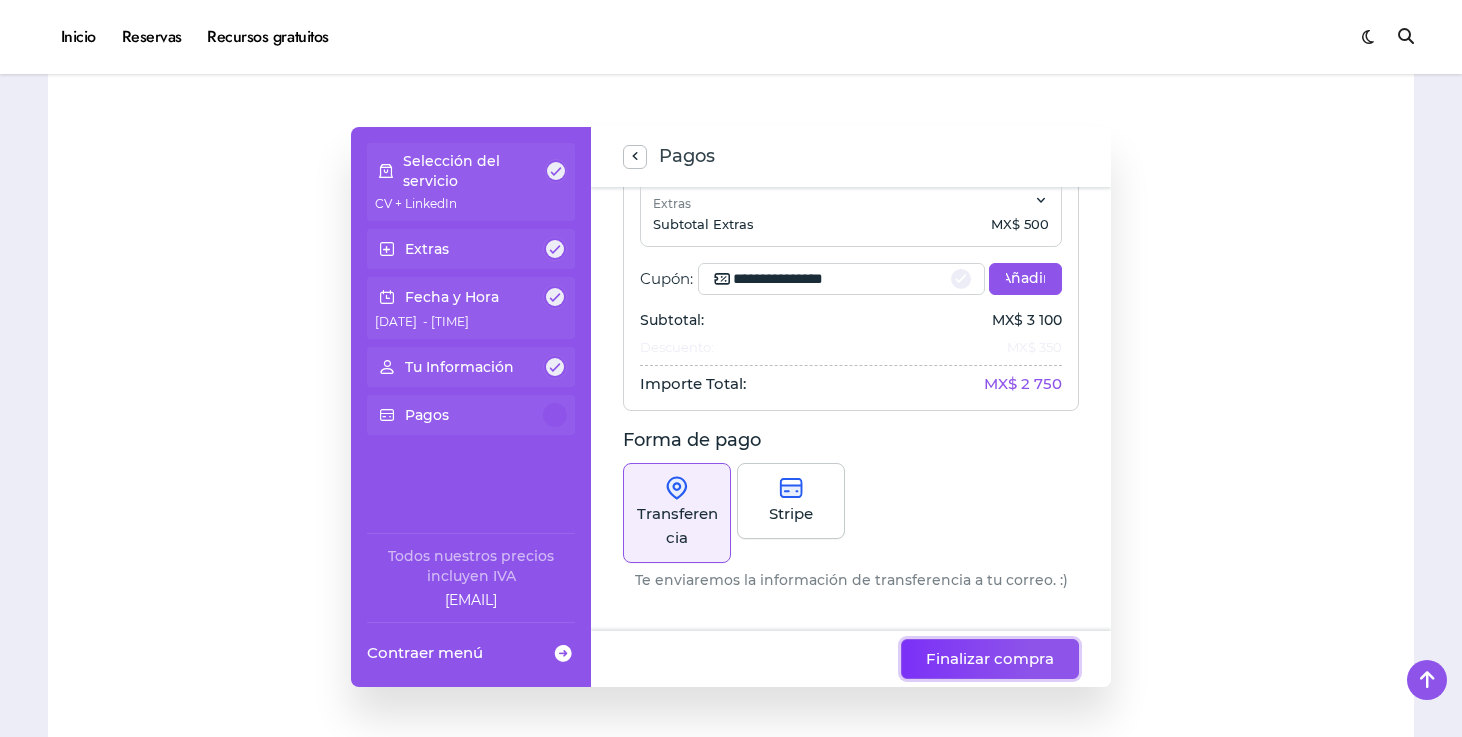 click on "Finalizar compra" at bounding box center (990, 659) 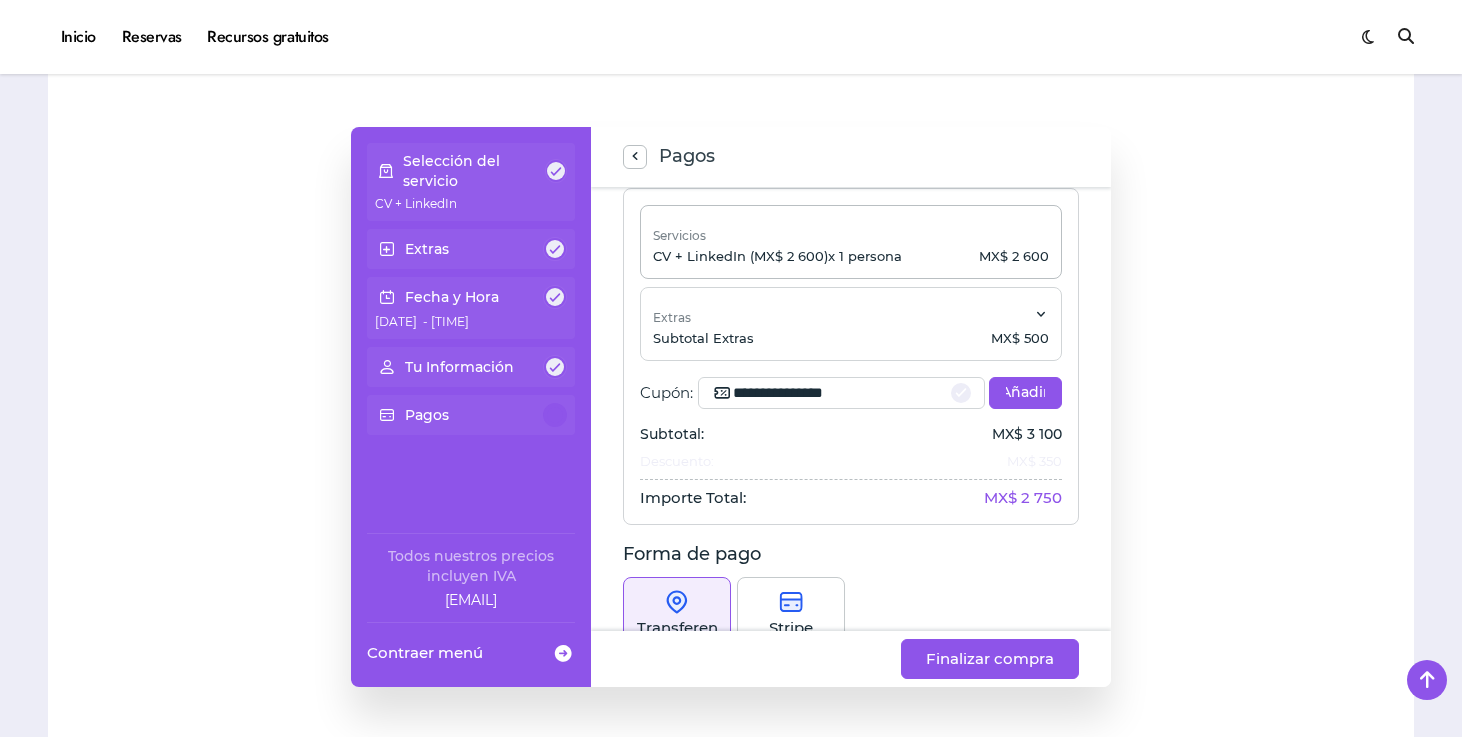 scroll, scrollTop: 0, scrollLeft: 0, axis: both 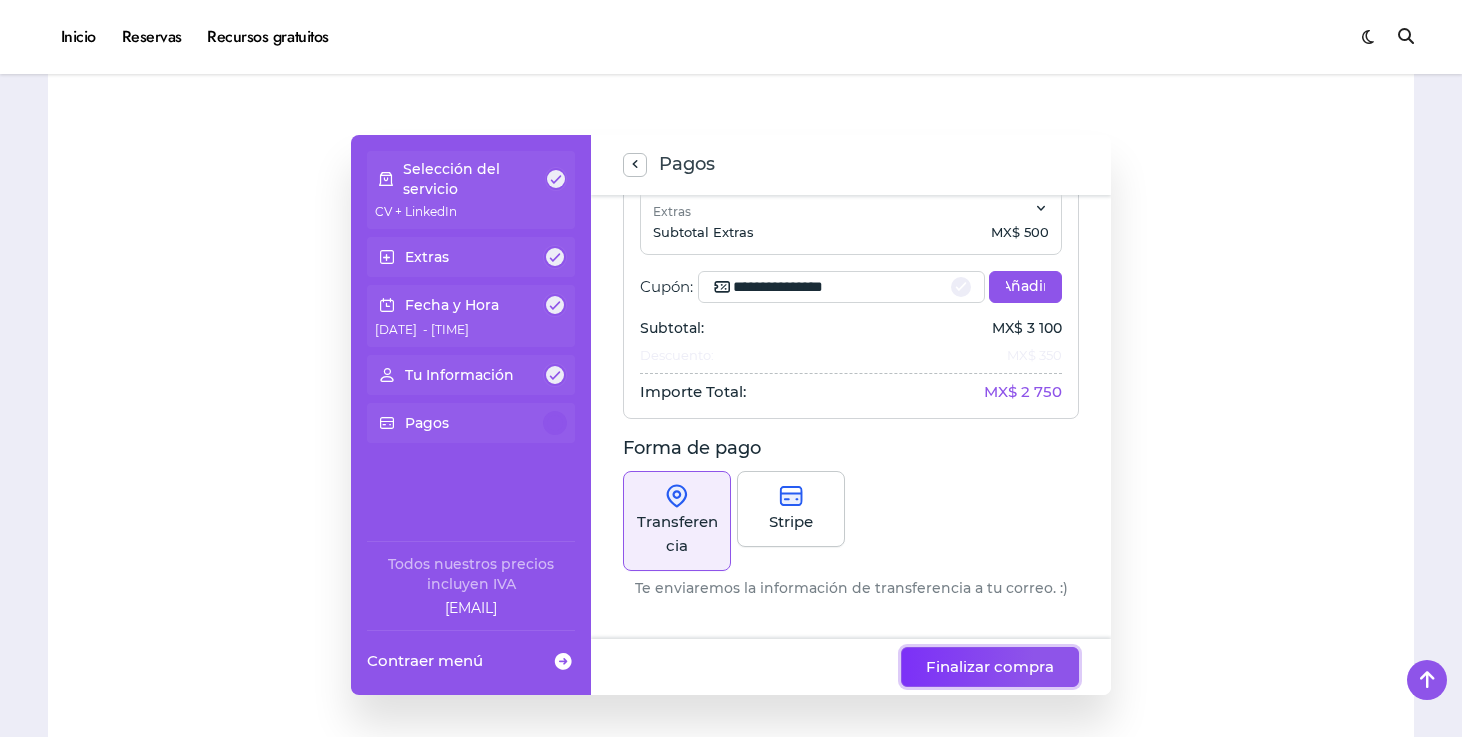 click on "Finalizar compra" at bounding box center [990, 667] 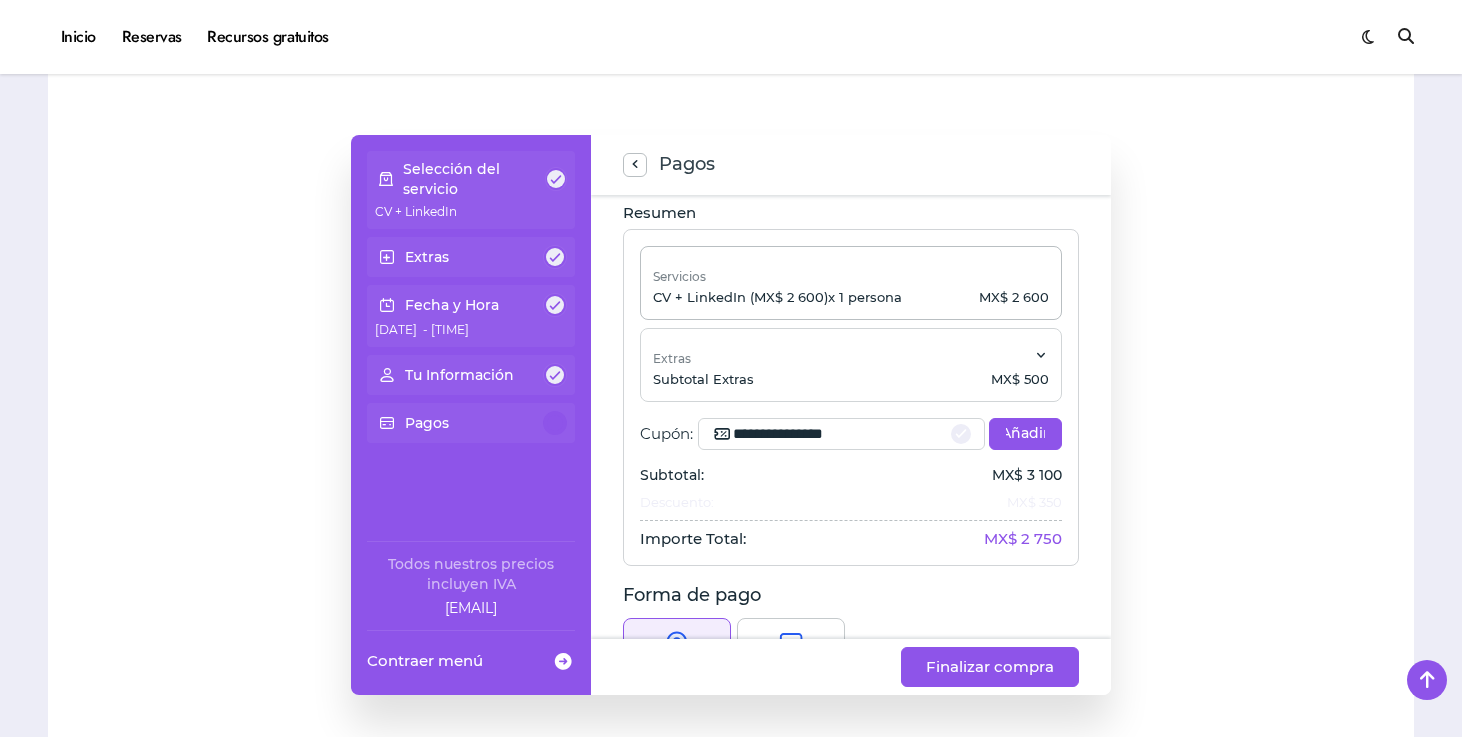 scroll, scrollTop: 0, scrollLeft: 0, axis: both 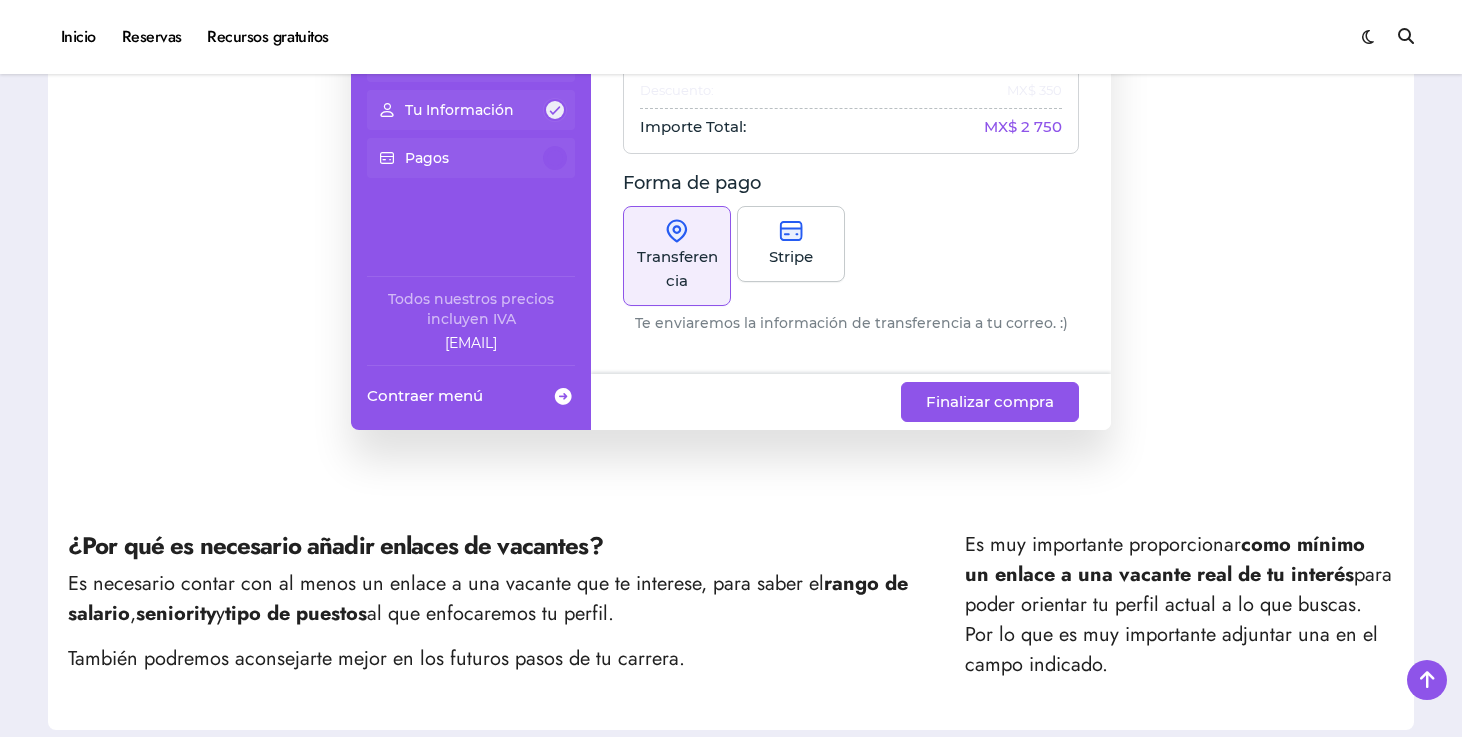 click on "Stripe" 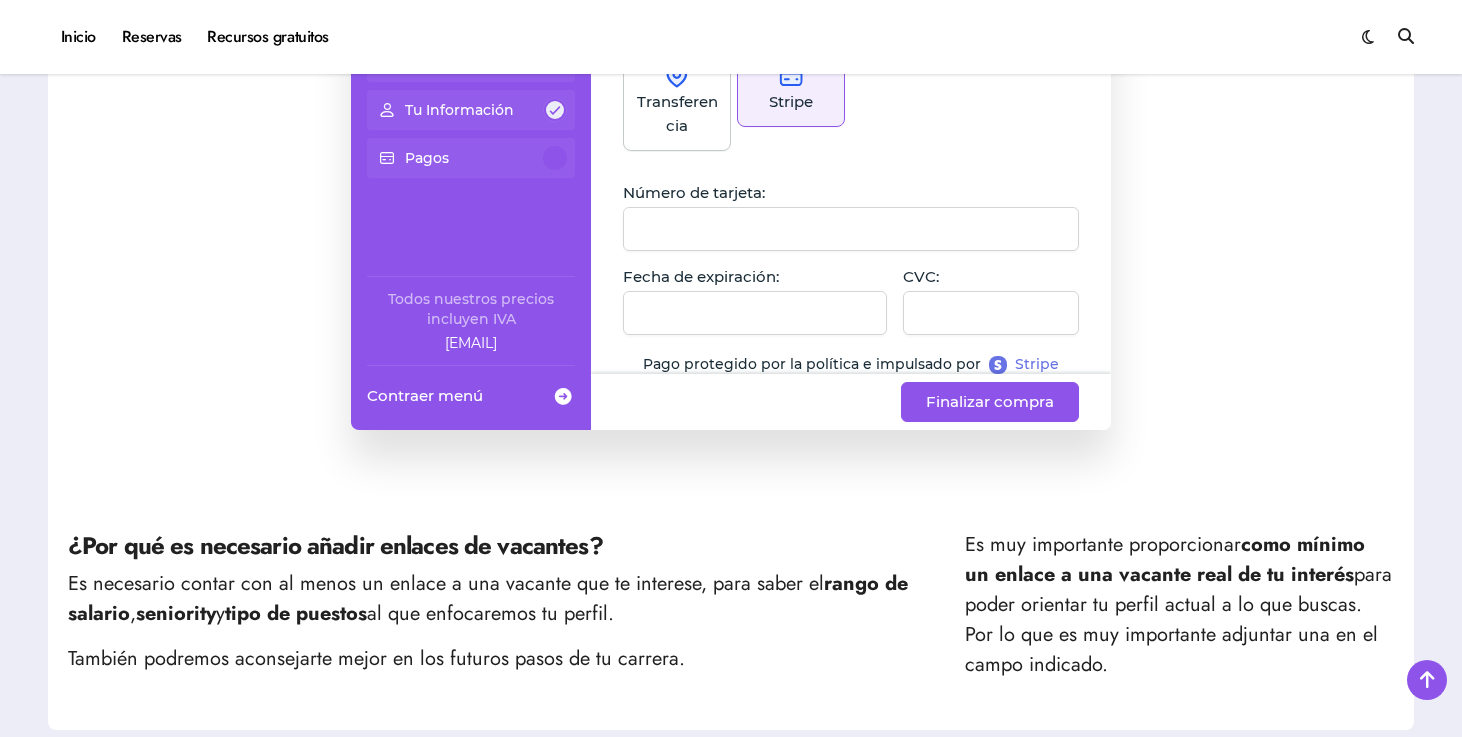 scroll, scrollTop: 328, scrollLeft: 0, axis: vertical 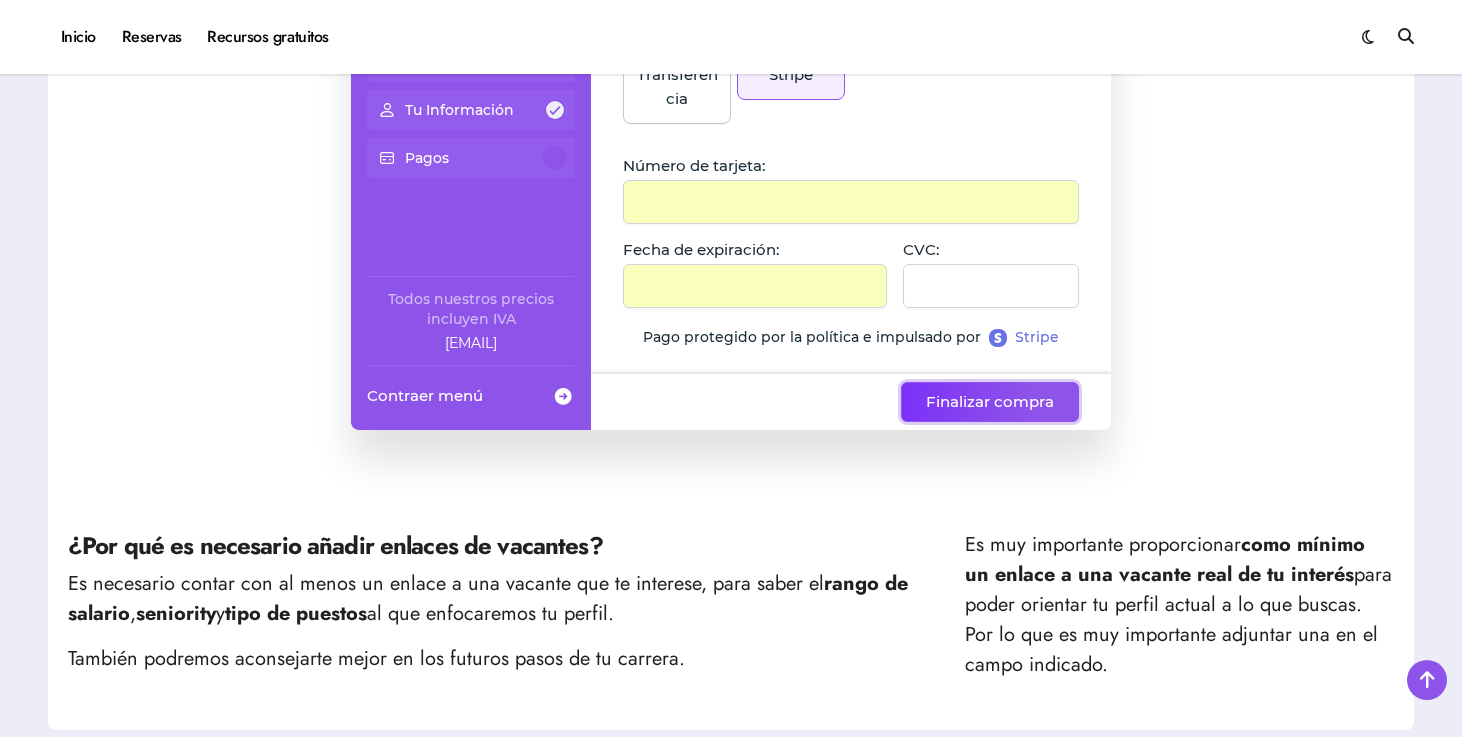 click on "Finalizar compra" 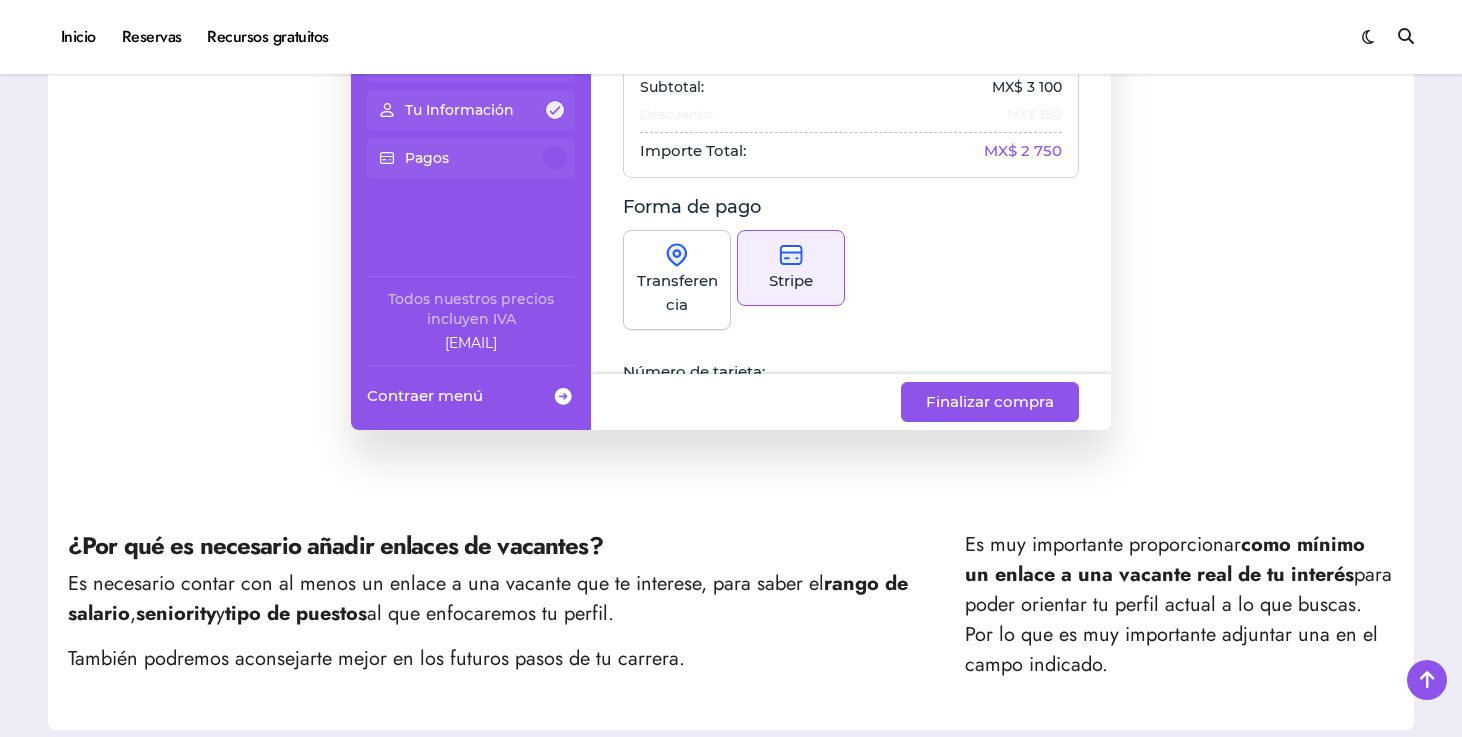 scroll, scrollTop: 0, scrollLeft: 0, axis: both 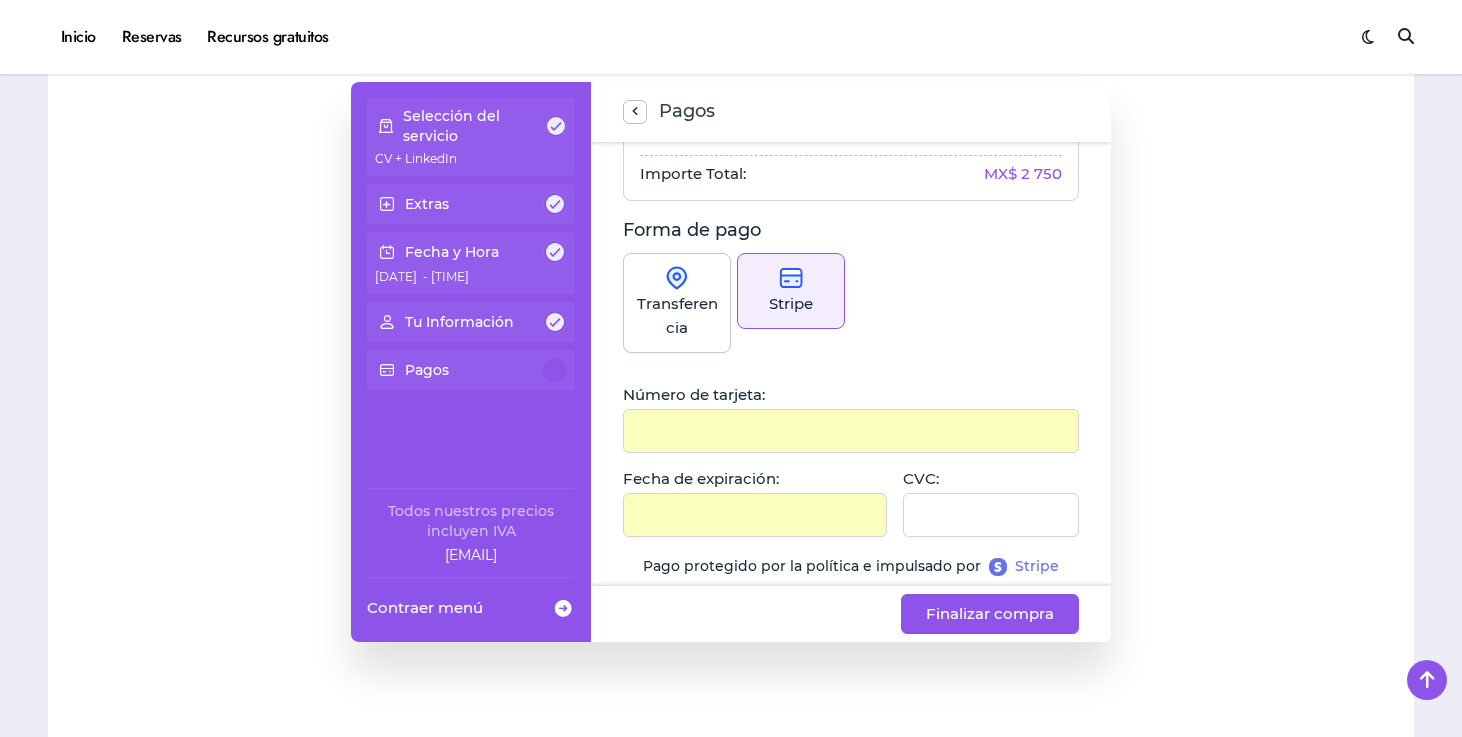 click on "Transferencia Stripe" at bounding box center (851, 306) 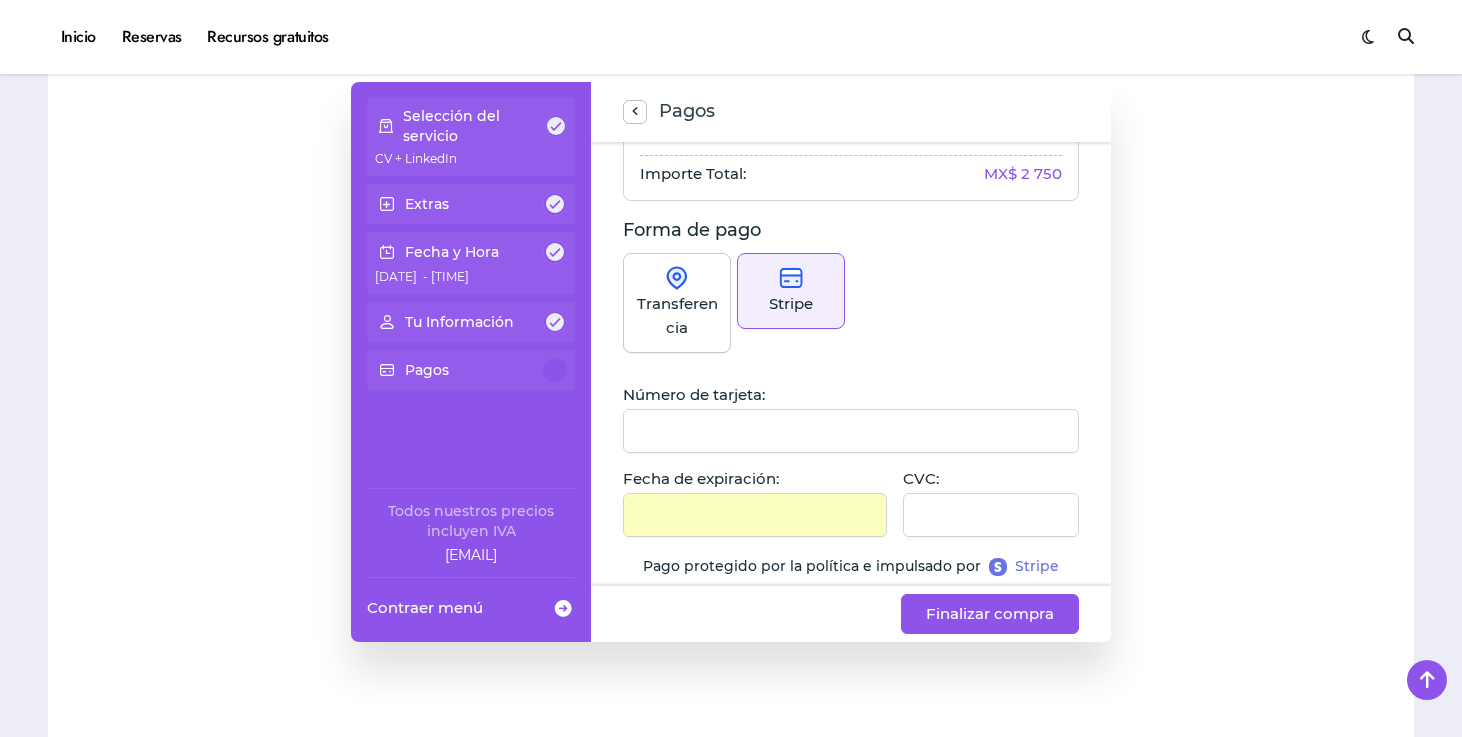 click at bounding box center [755, 515] 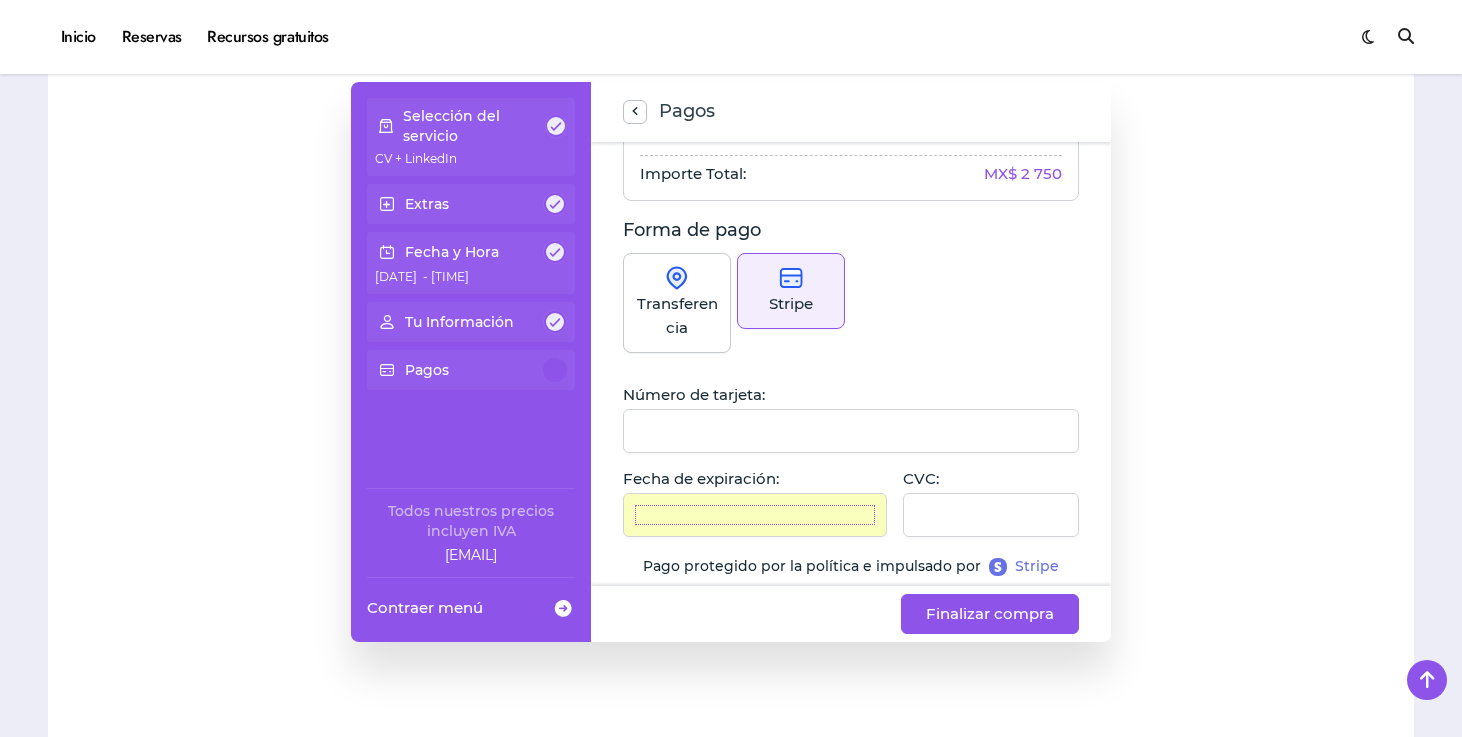 drag, startPoint x: 723, startPoint y: 505, endPoint x: 623, endPoint y: 504, distance: 100.005 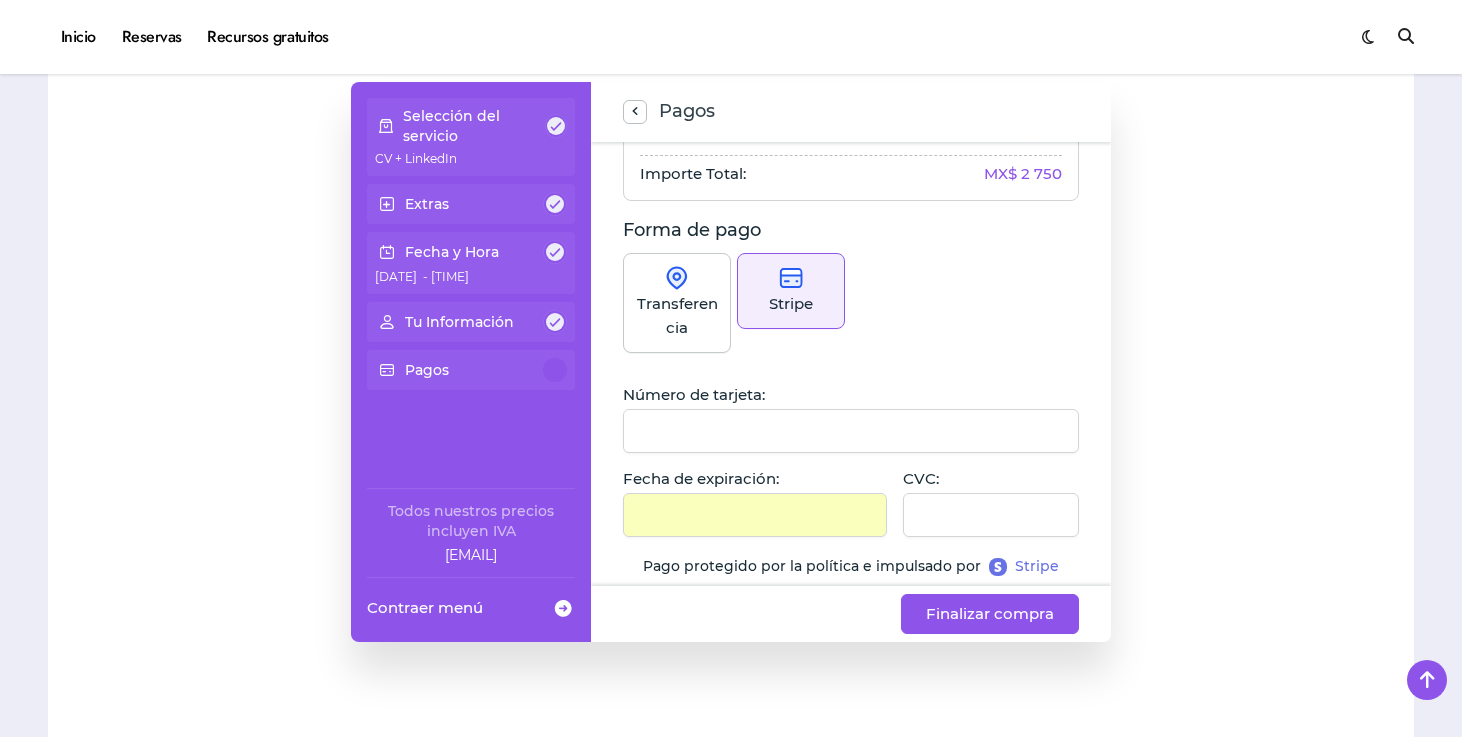 click at bounding box center [755, 515] 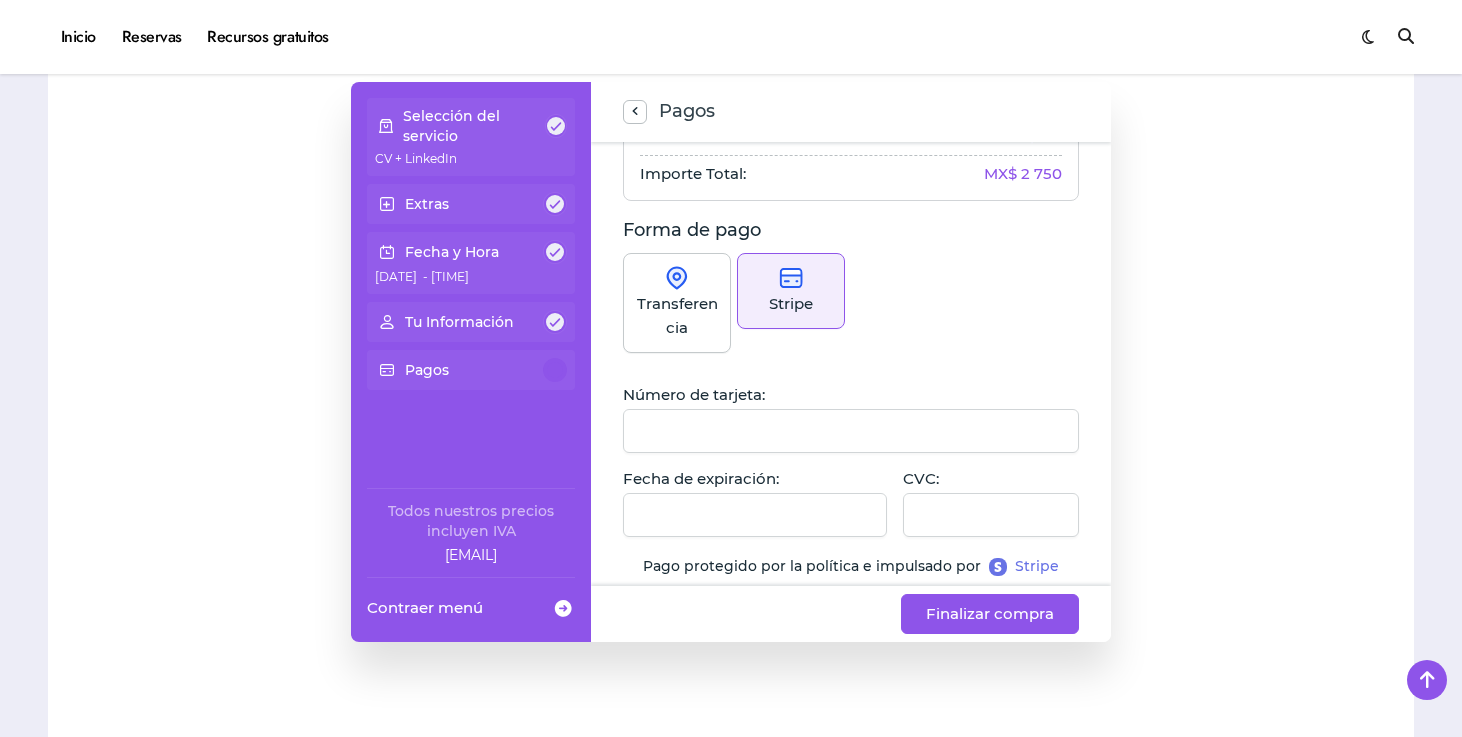 scroll, scrollTop: 339, scrollLeft: 0, axis: vertical 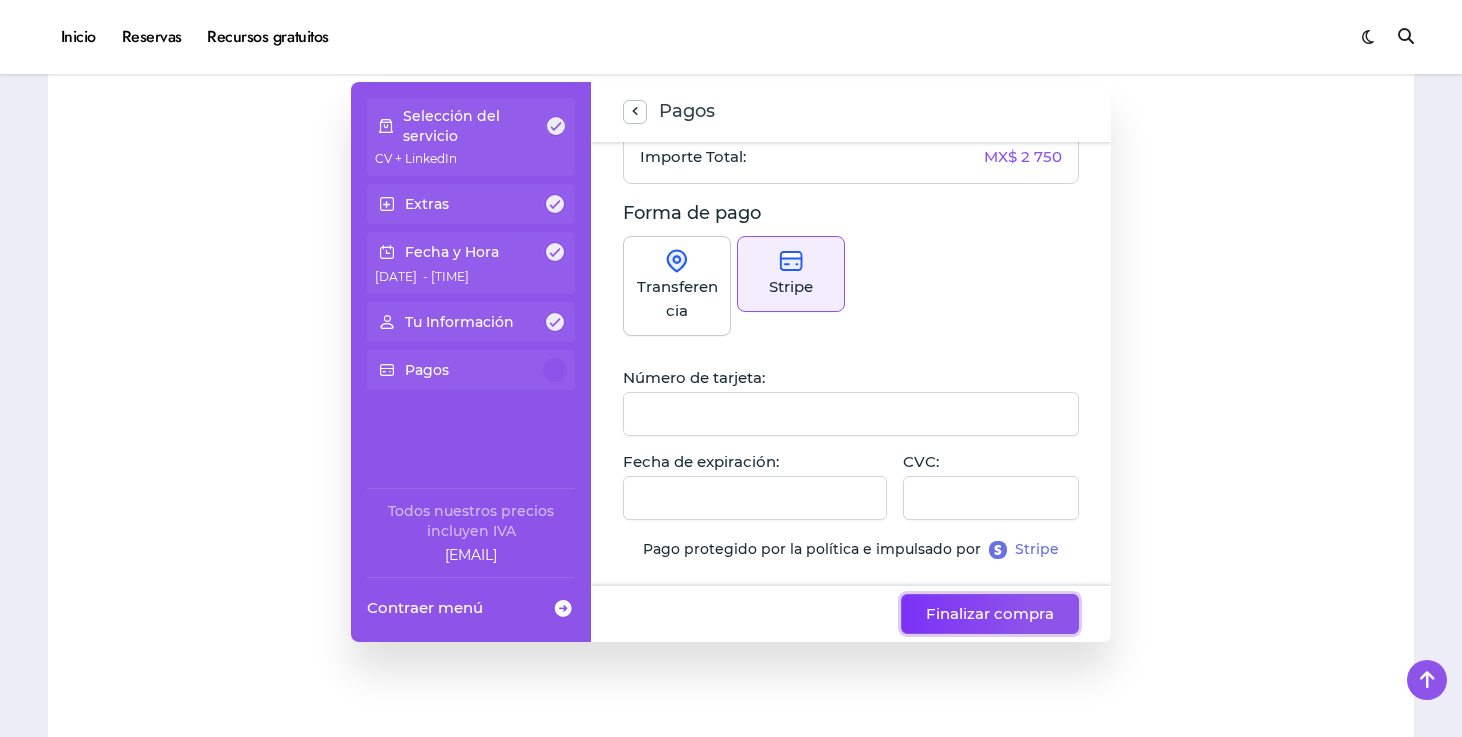 click on "Finalizar compra" at bounding box center [990, 614] 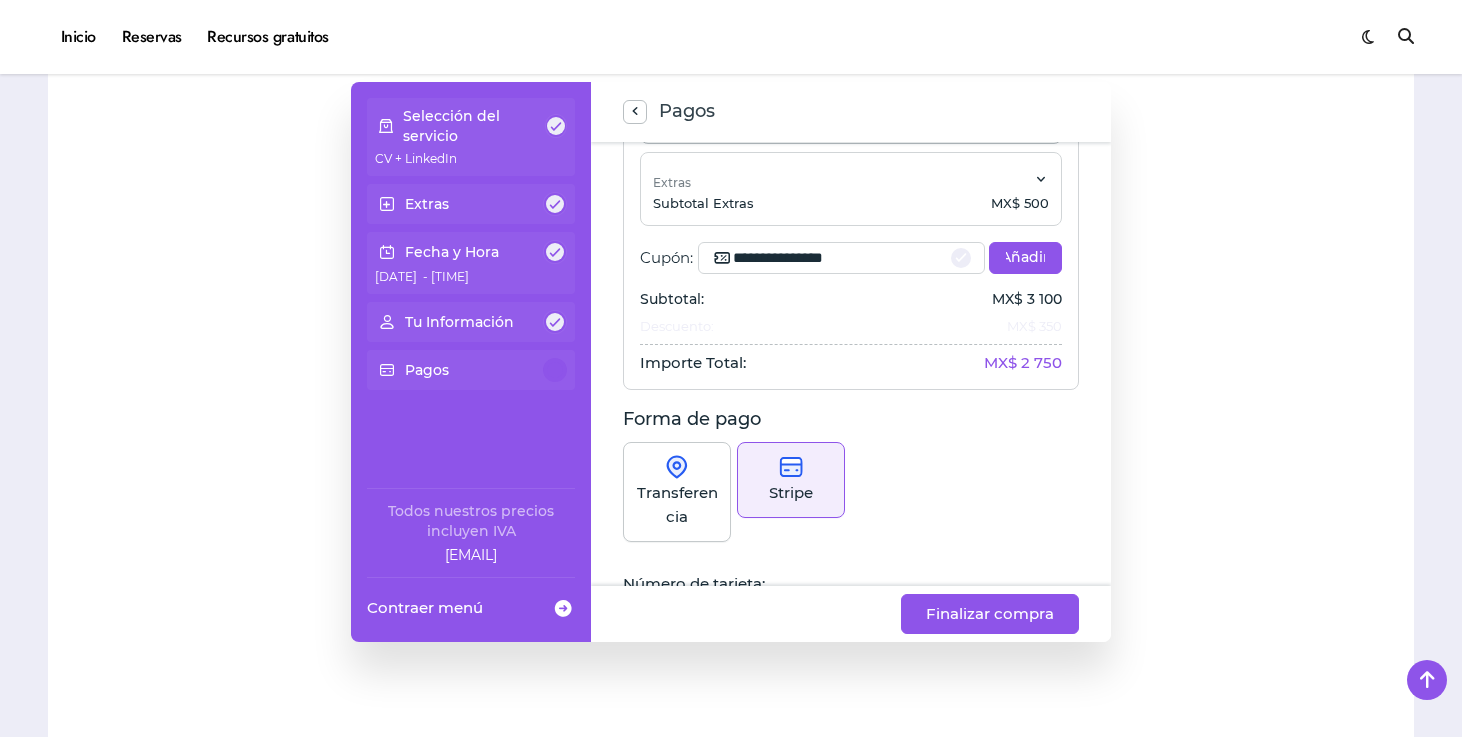 scroll, scrollTop: 339, scrollLeft: 0, axis: vertical 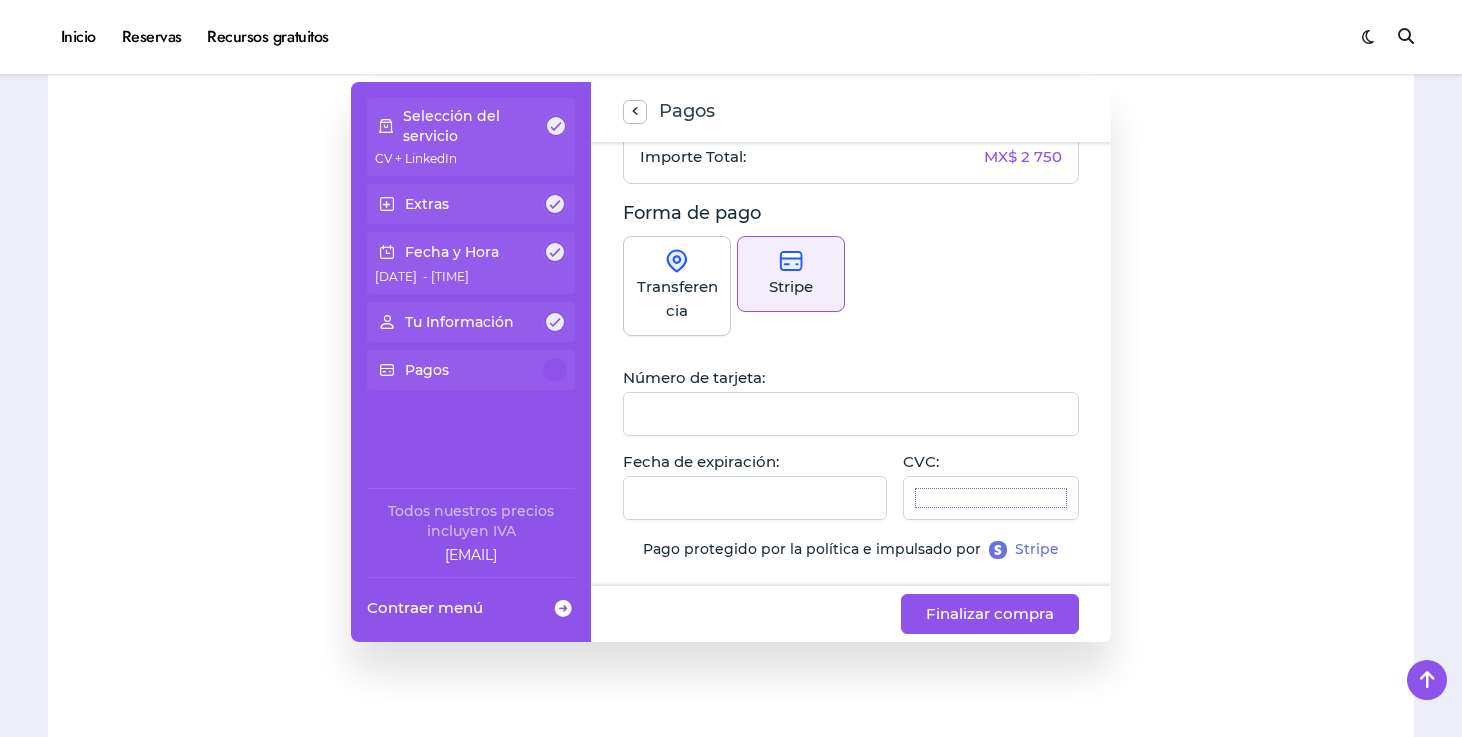 drag, startPoint x: 946, startPoint y: 488, endPoint x: 929, endPoint y: 488, distance: 17 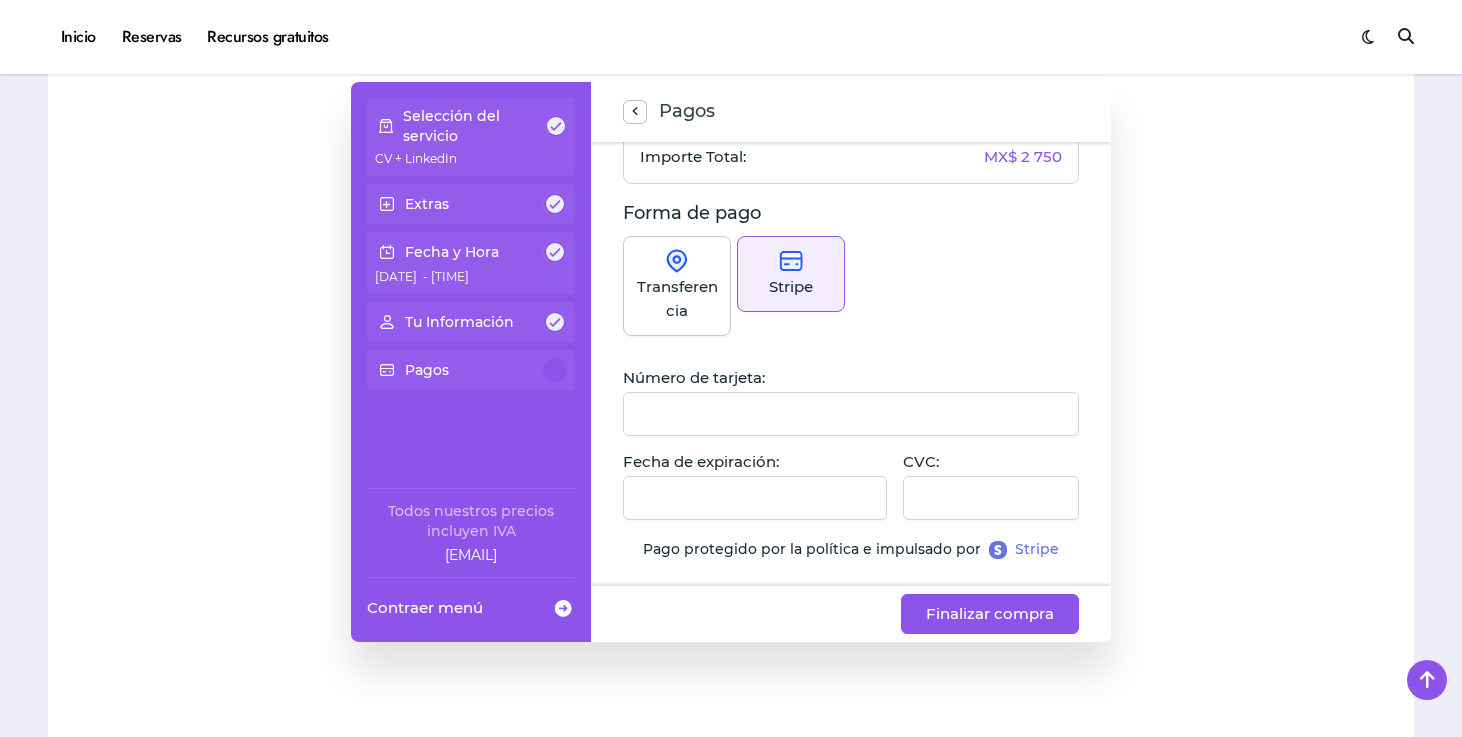click on "Transferencia" at bounding box center [677, 299] 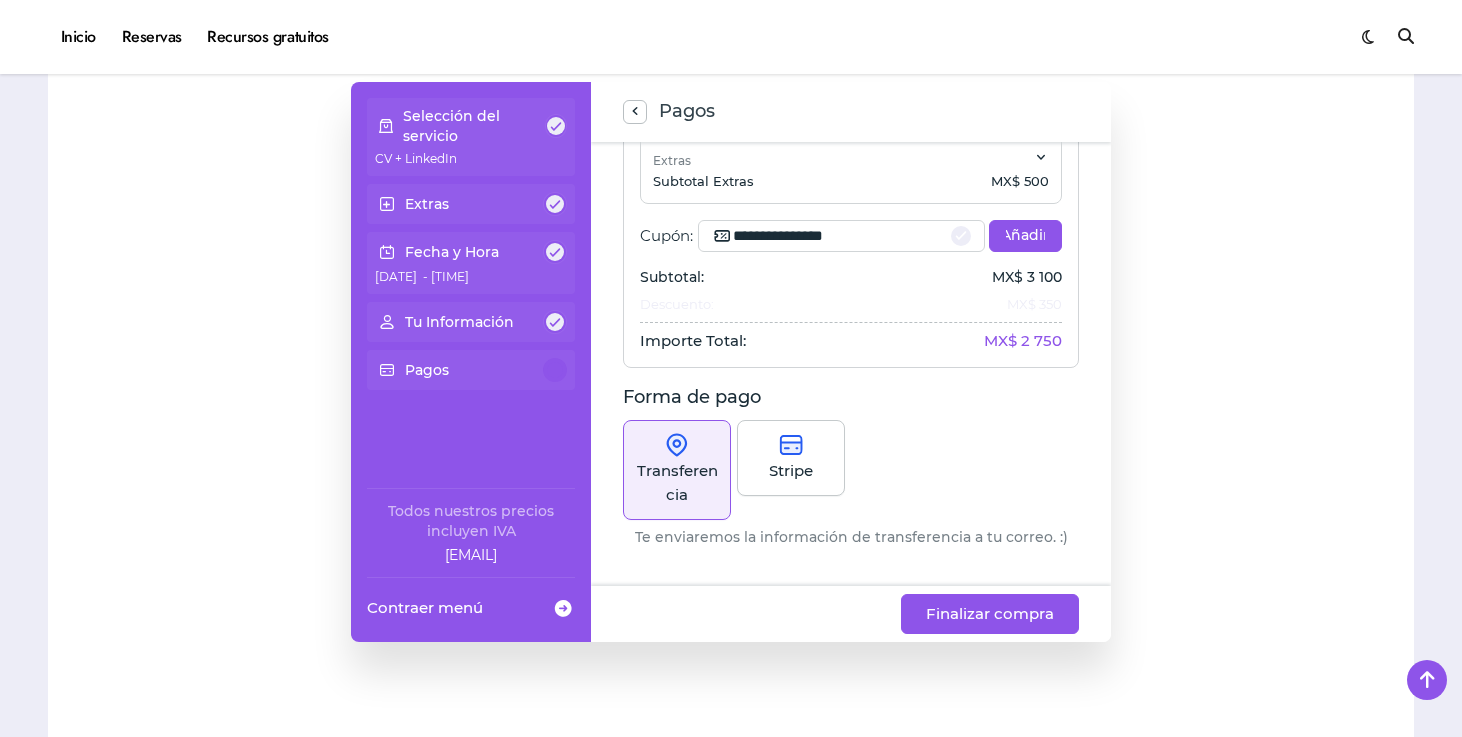 scroll, scrollTop: 157, scrollLeft: 0, axis: vertical 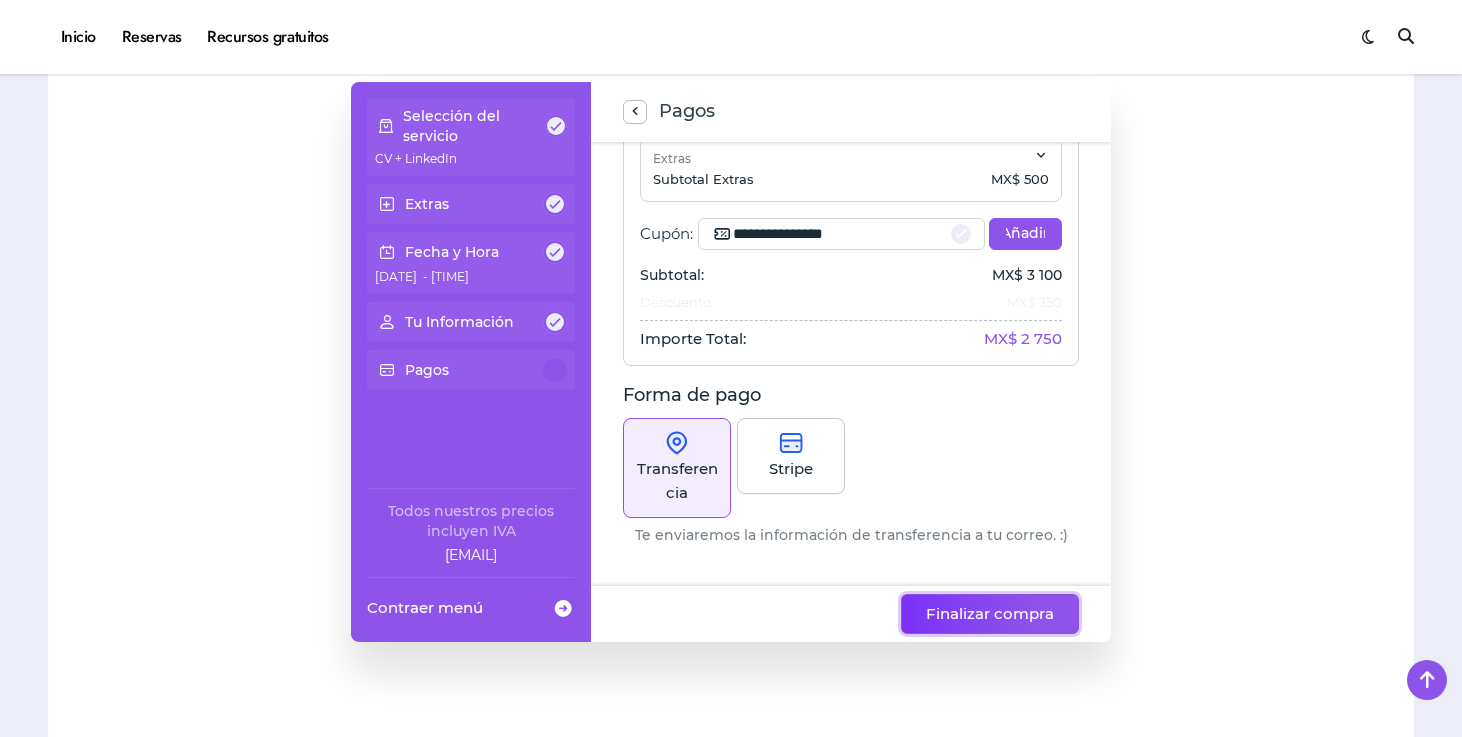 click on "Finalizar compra" at bounding box center [990, 614] 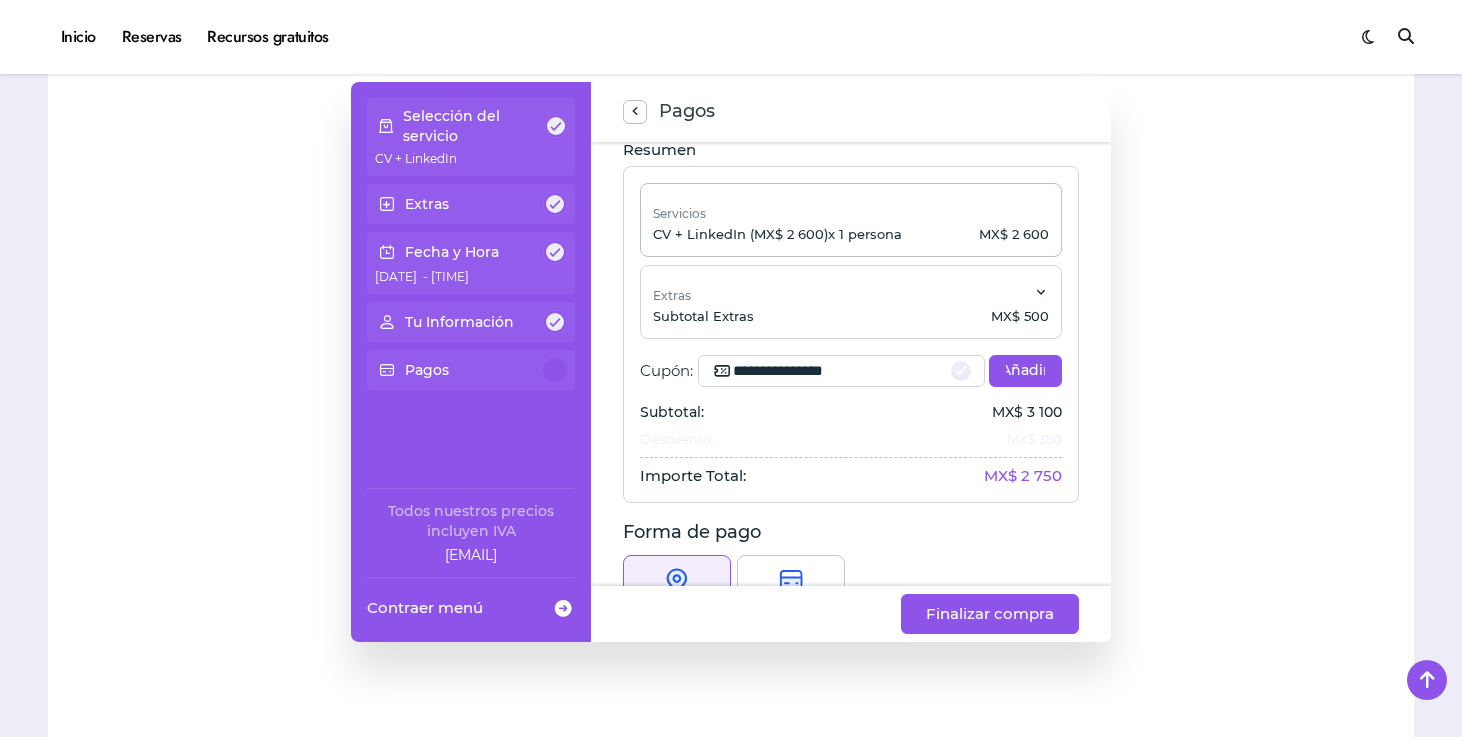 scroll, scrollTop: 0, scrollLeft: 0, axis: both 